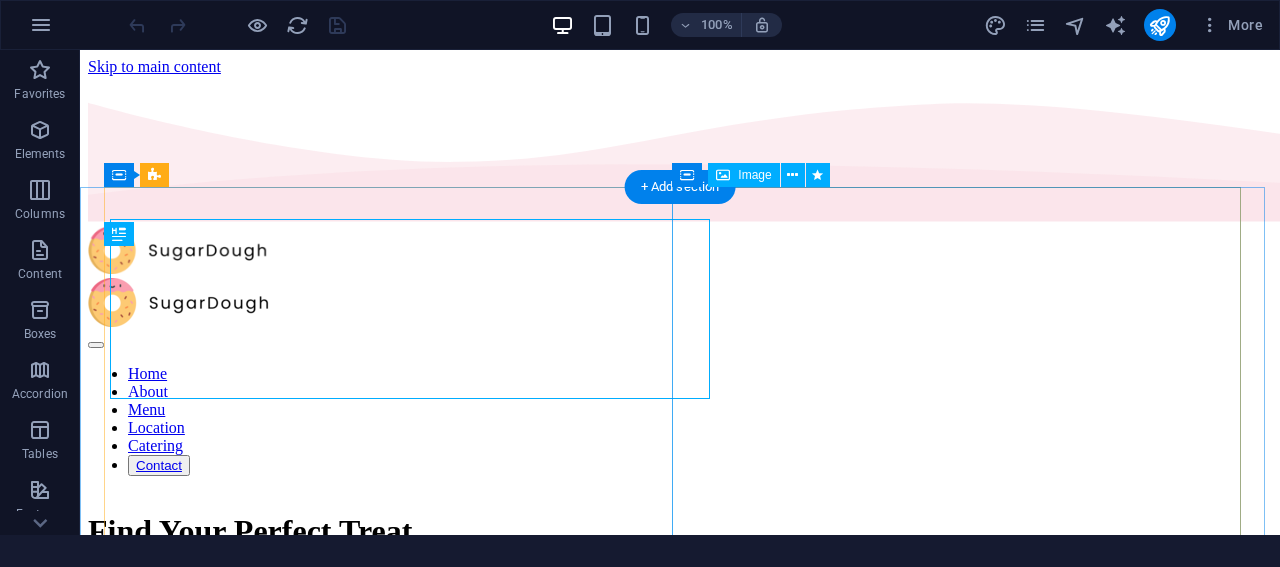 scroll, scrollTop: 0, scrollLeft: 0, axis: both 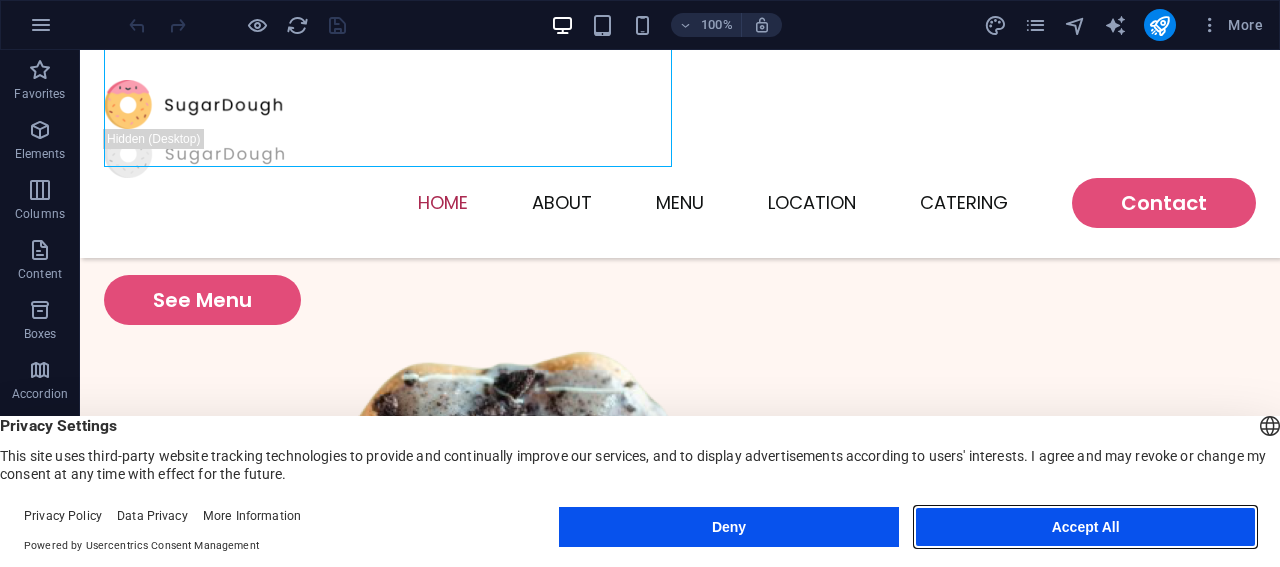 click on "Accept All" at bounding box center [1085, 527] 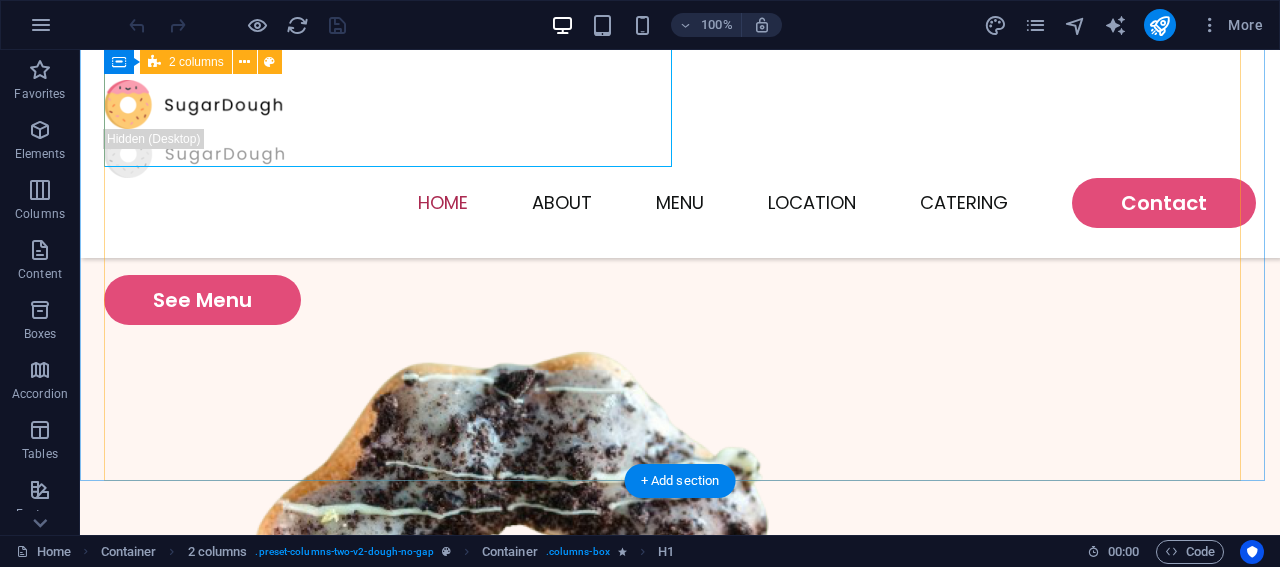 scroll, scrollTop: 0, scrollLeft: 0, axis: both 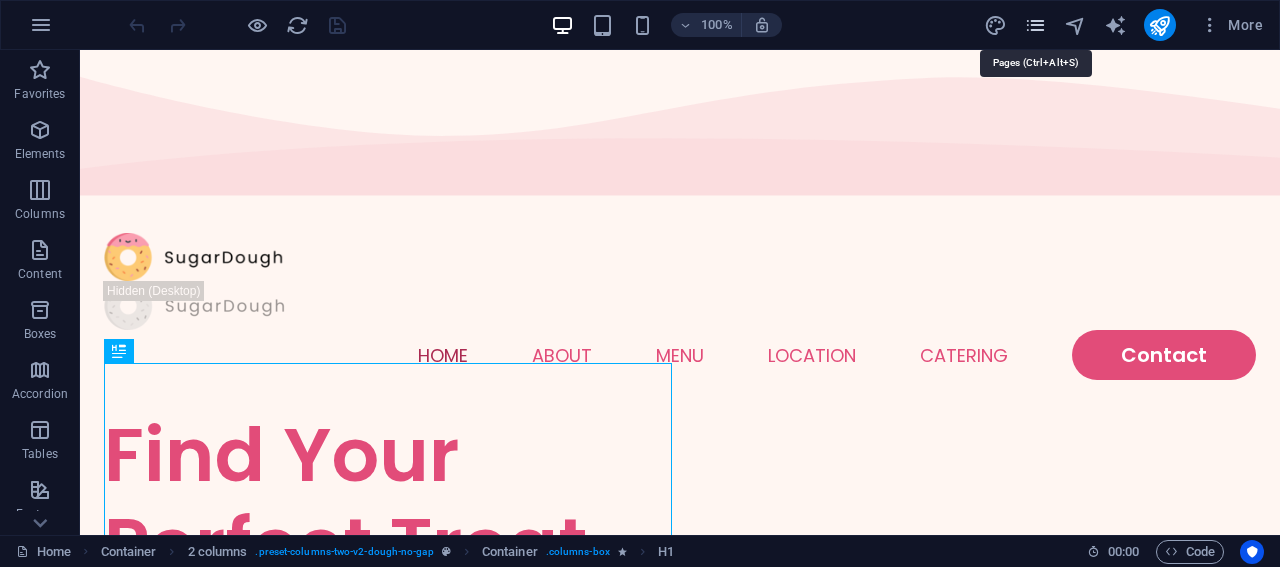 click at bounding box center (1035, 25) 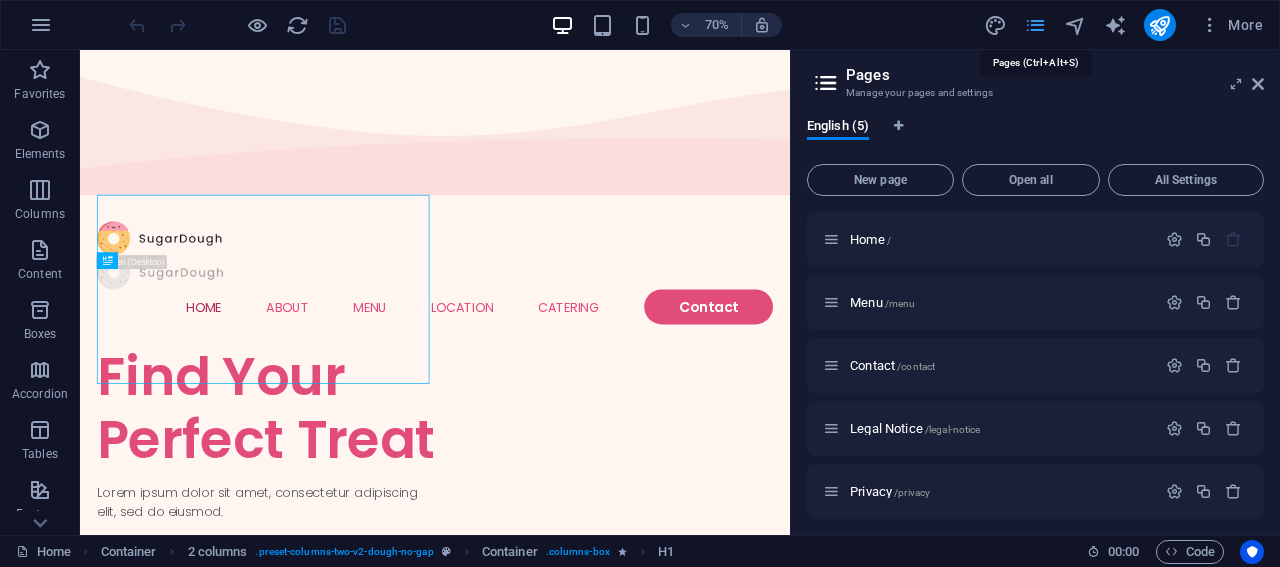 click at bounding box center [1035, 25] 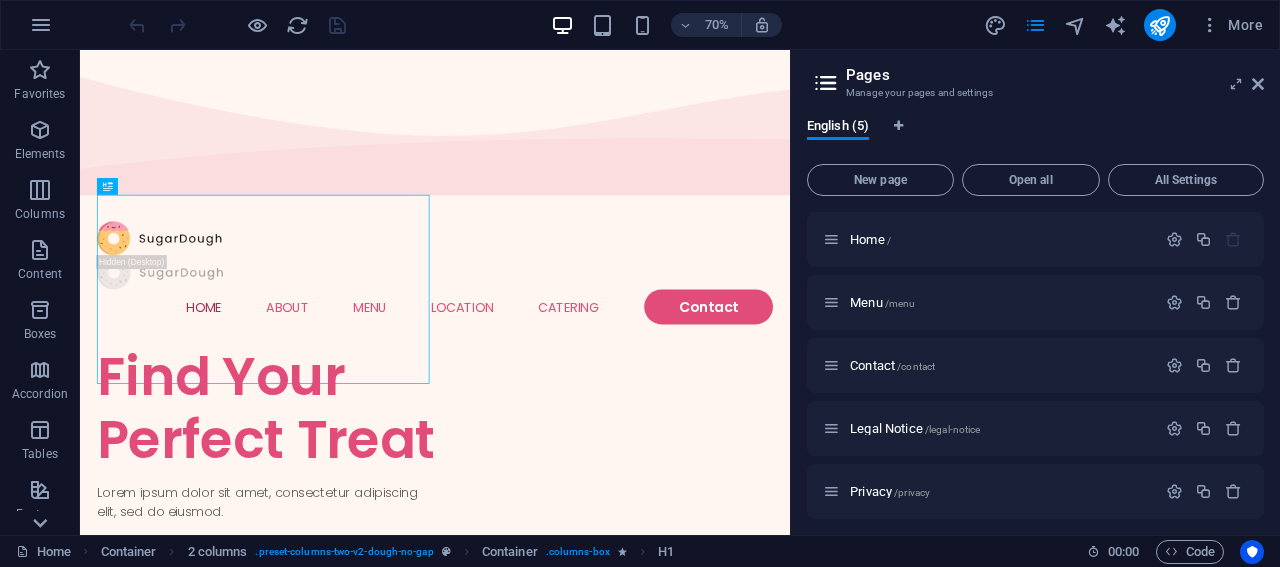 click 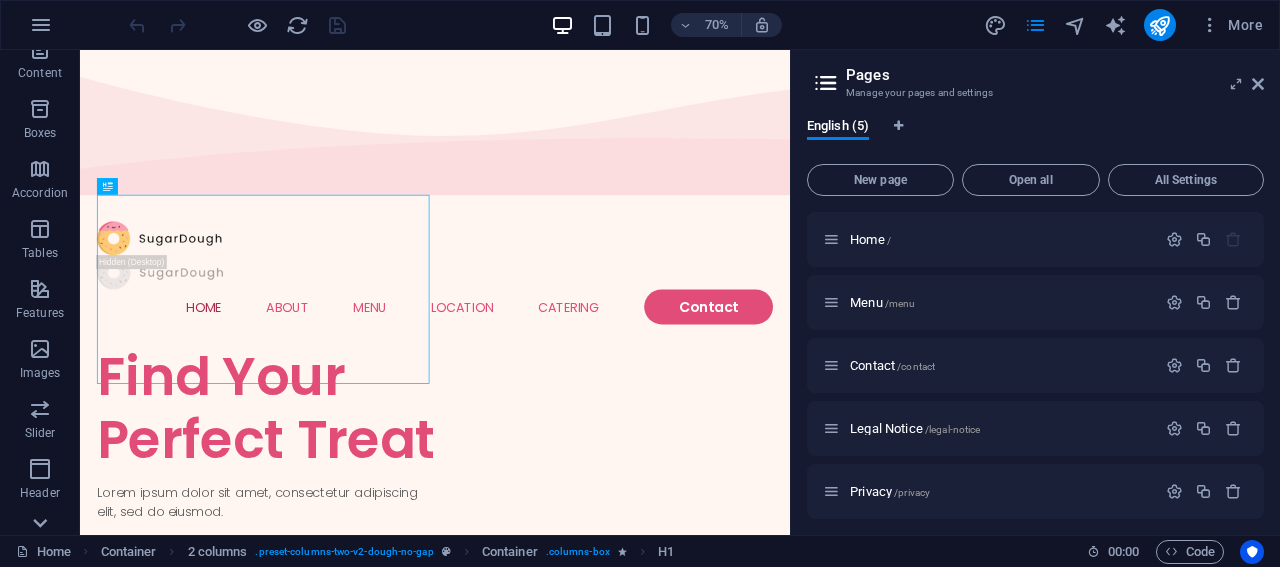 scroll, scrollTop: 414, scrollLeft: 0, axis: vertical 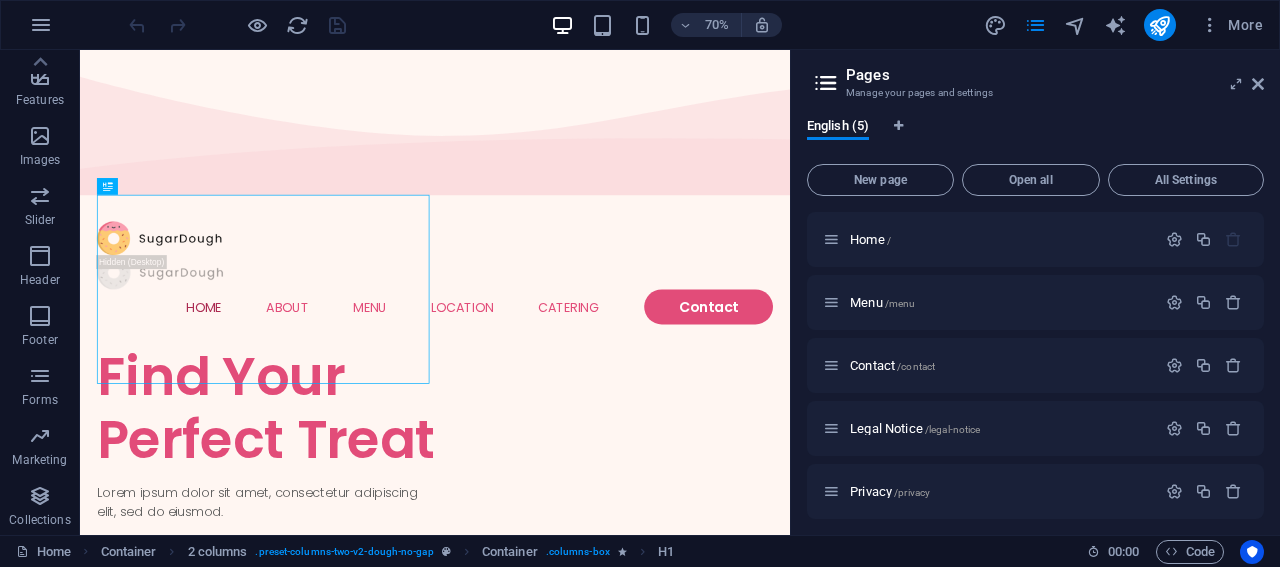 click on "Collections" at bounding box center (40, 508) 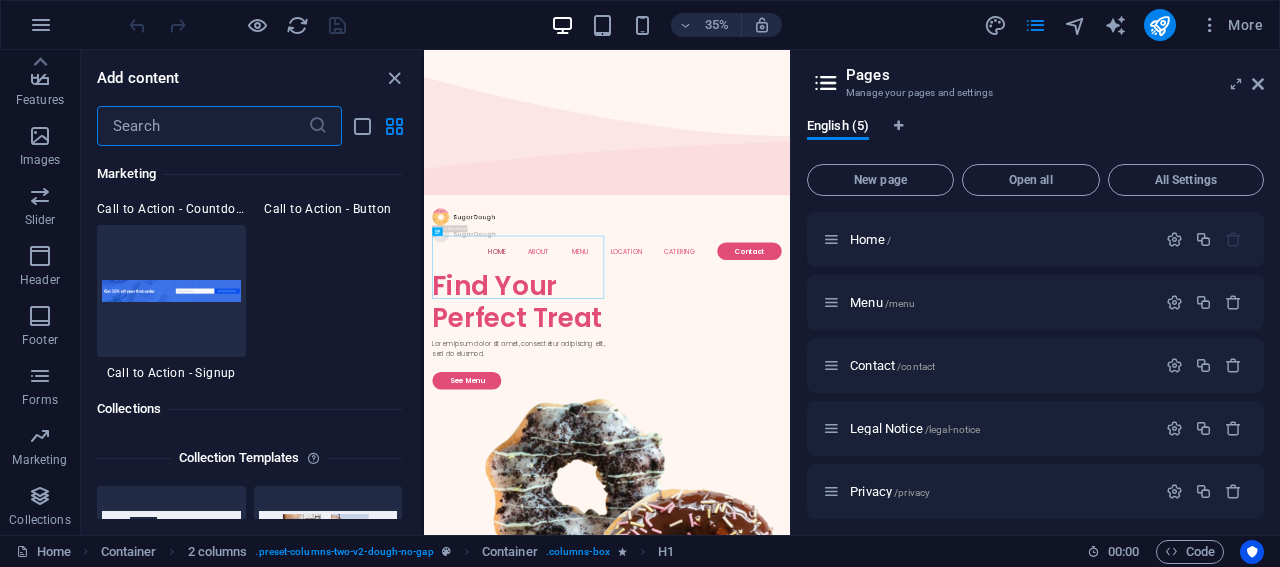 scroll, scrollTop: 18306, scrollLeft: 0, axis: vertical 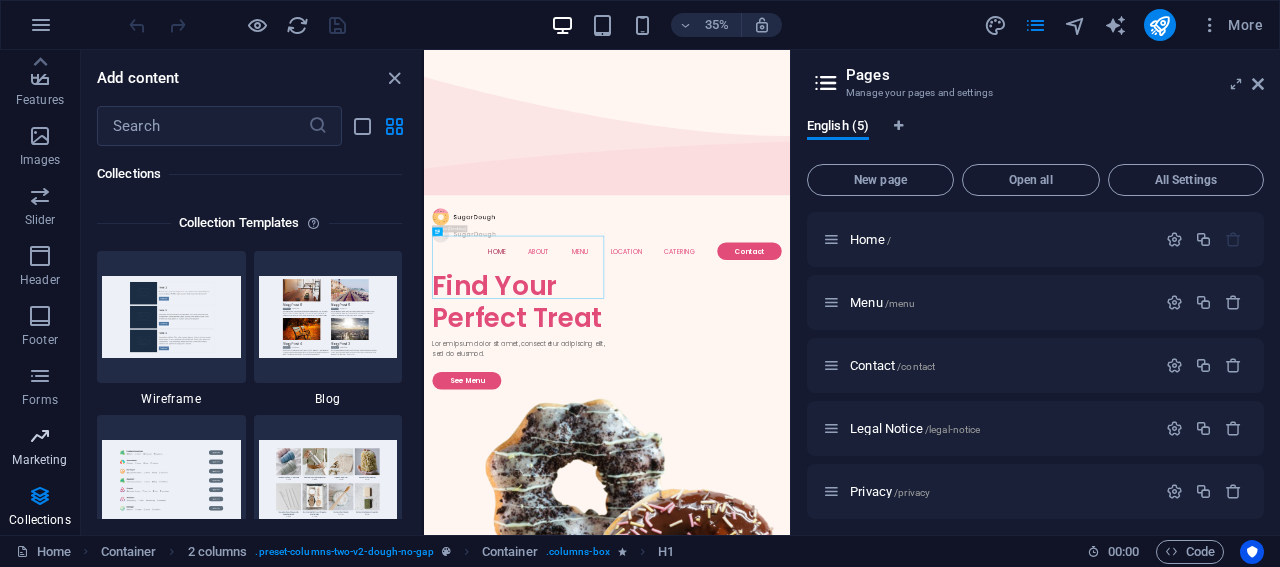 click at bounding box center [40, 436] 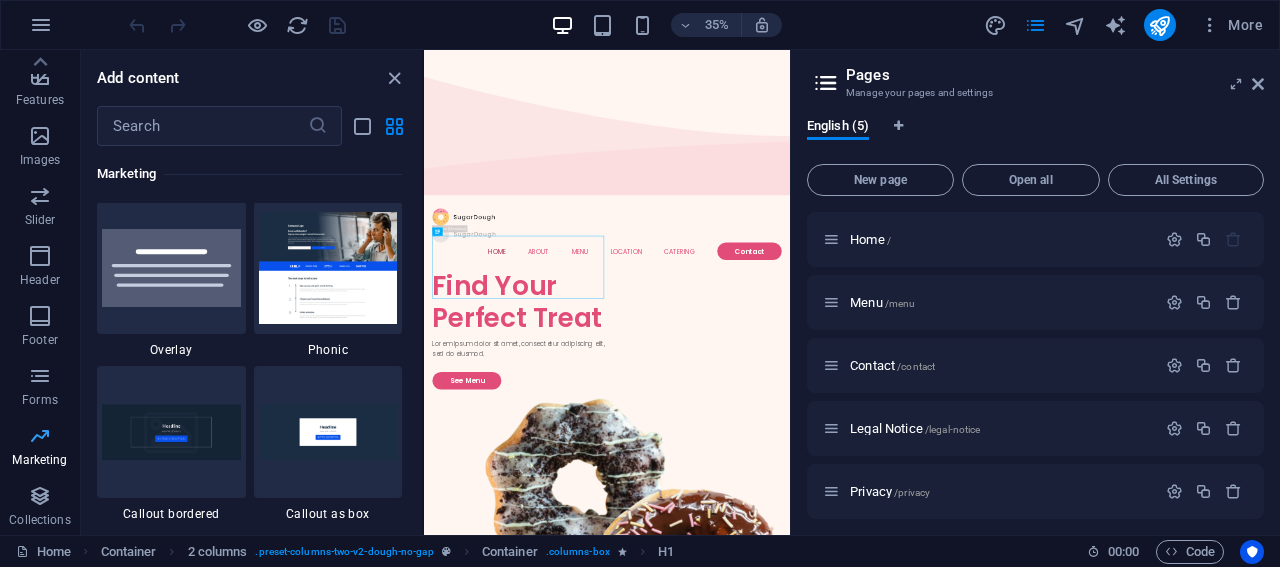 scroll, scrollTop: 16289, scrollLeft: 0, axis: vertical 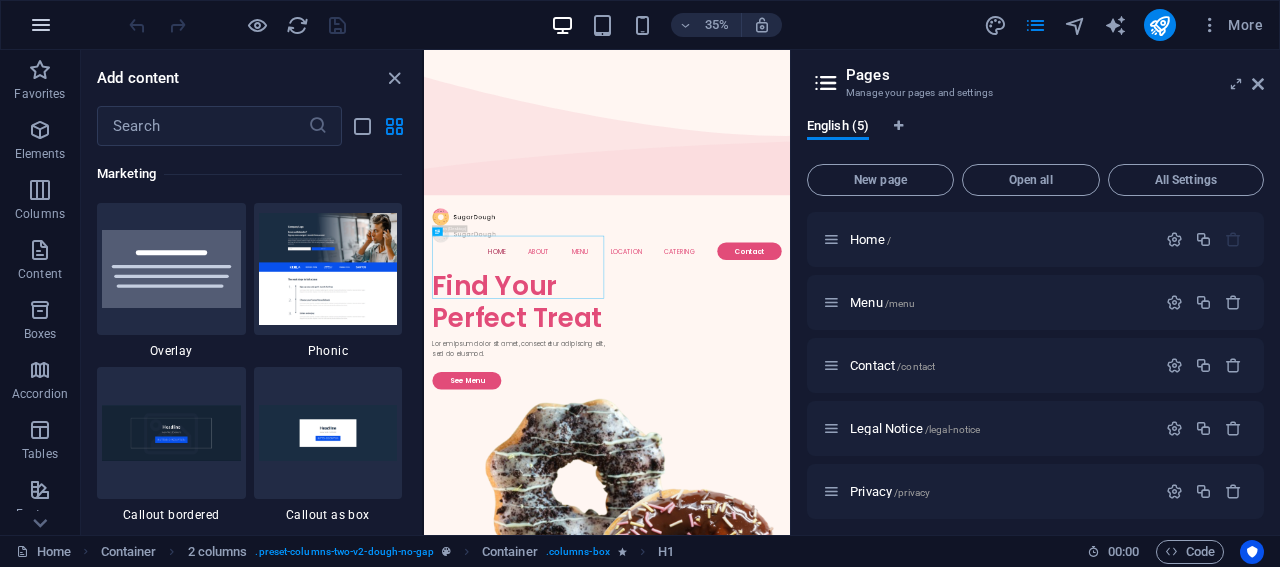 click at bounding box center (41, 25) 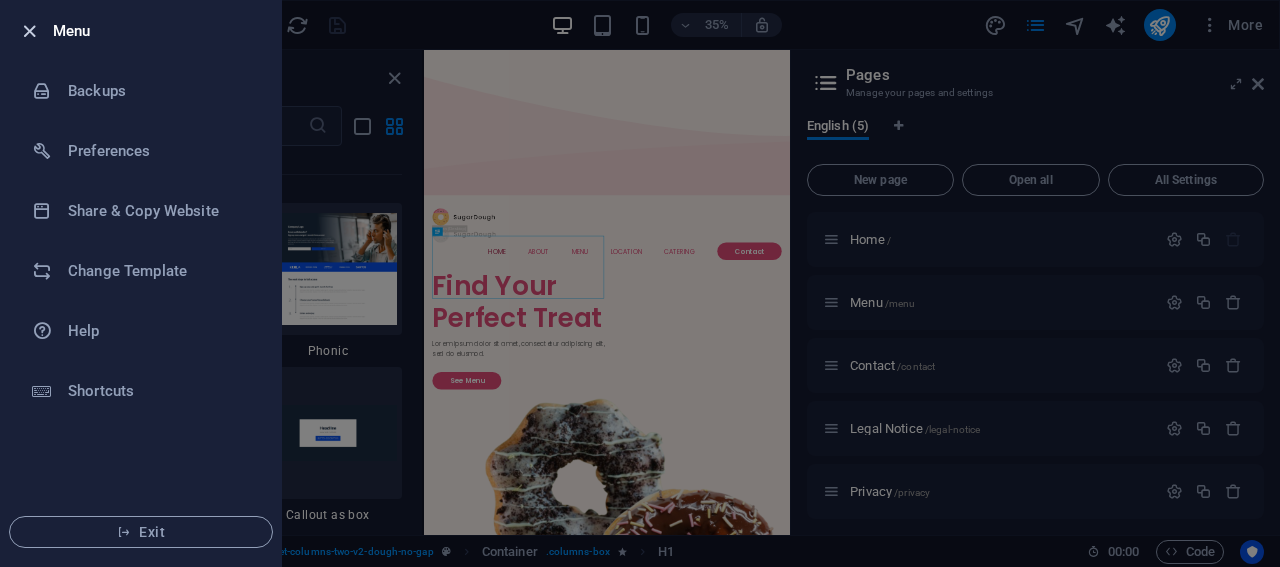 click at bounding box center [29, 31] 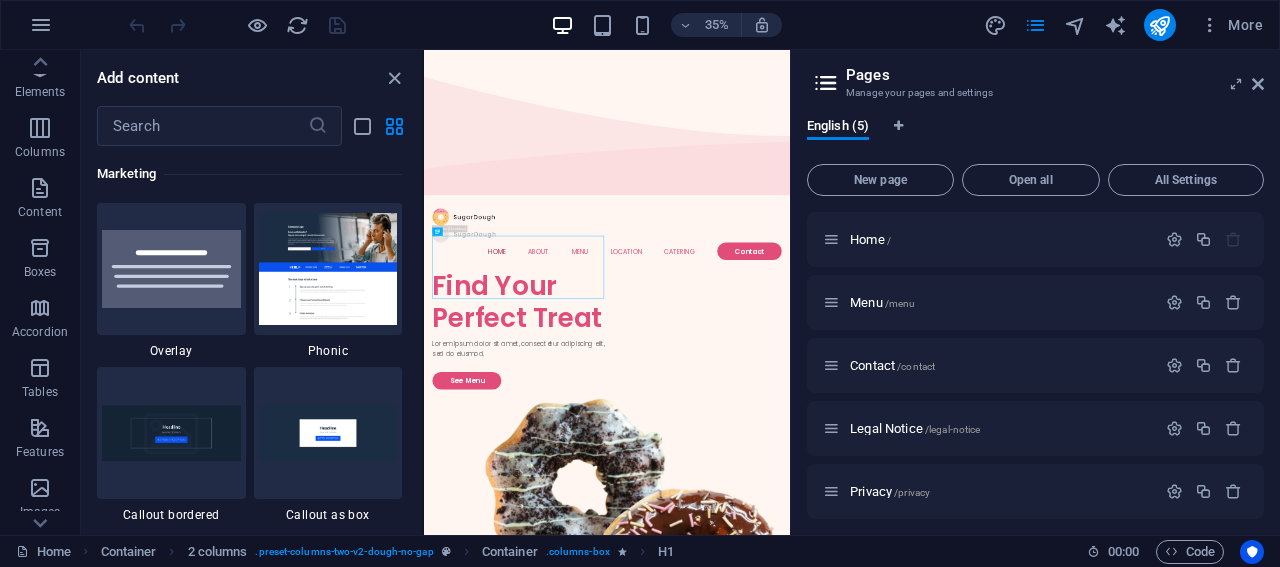 scroll, scrollTop: 0, scrollLeft: 0, axis: both 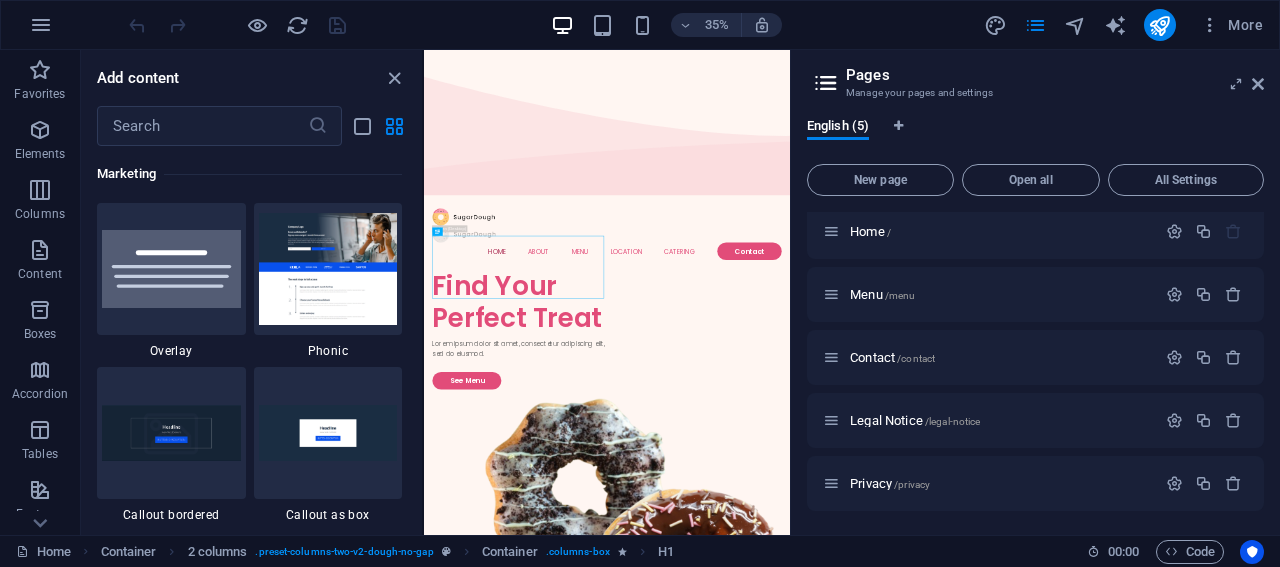 click on "Marketing" at bounding box center (249, 174) 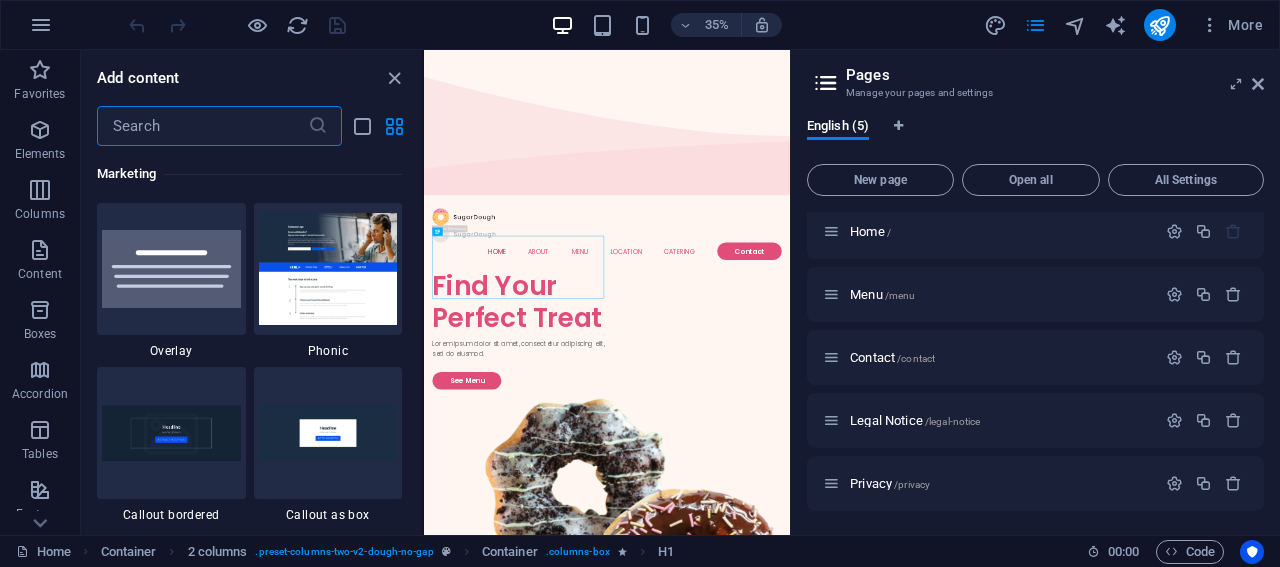 click at bounding box center [202, 126] 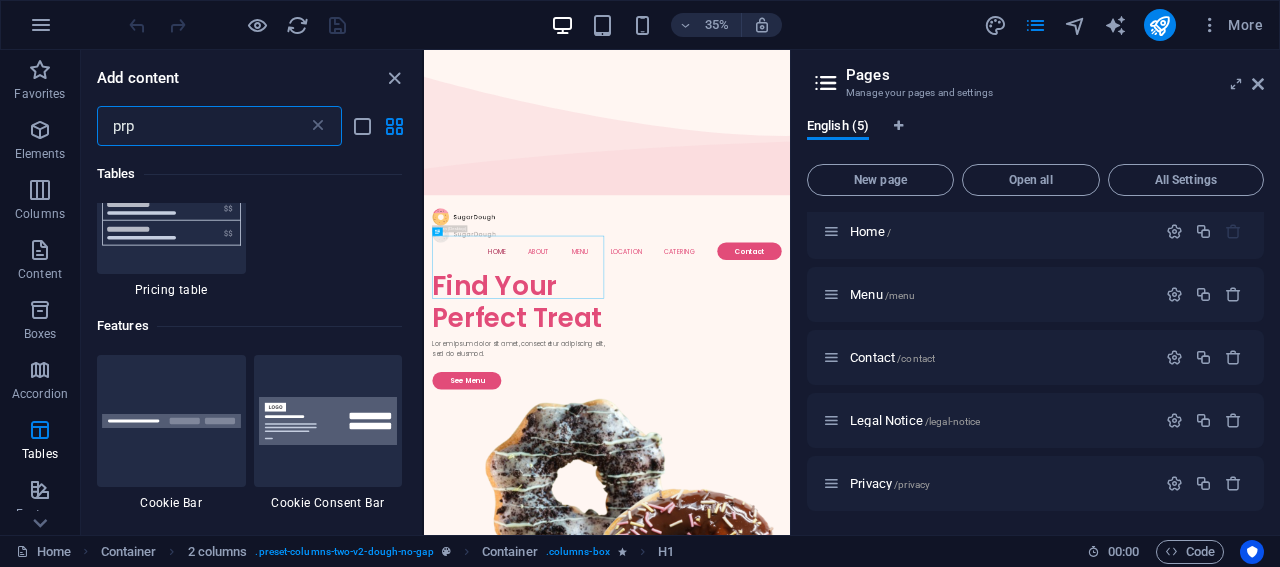 scroll, scrollTop: 0, scrollLeft: 0, axis: both 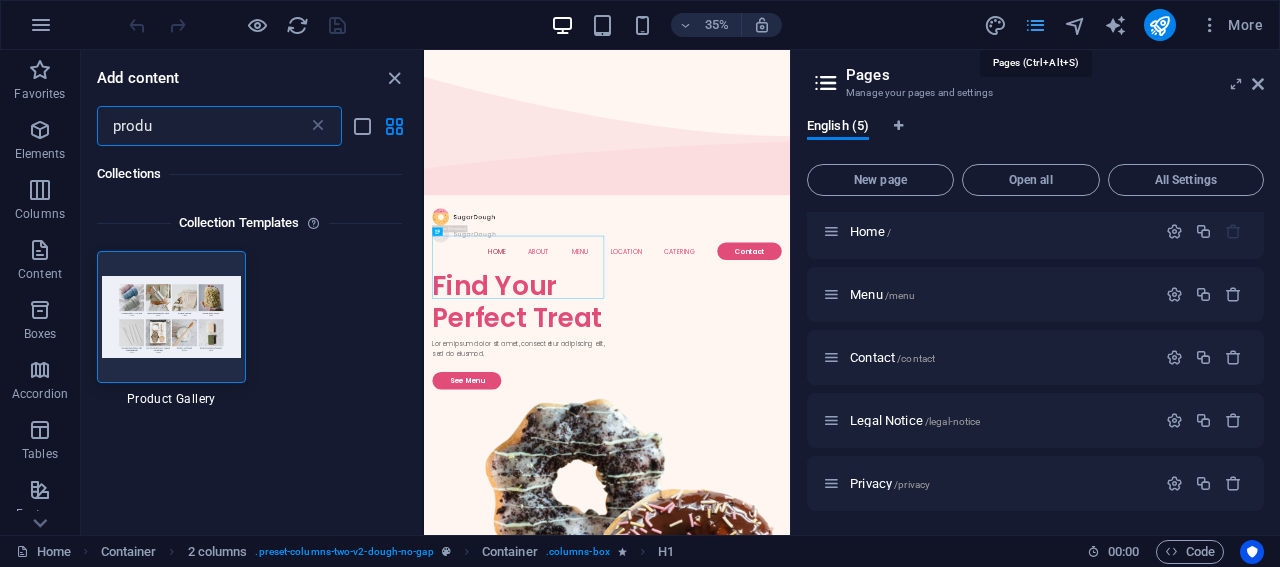 type on "produ" 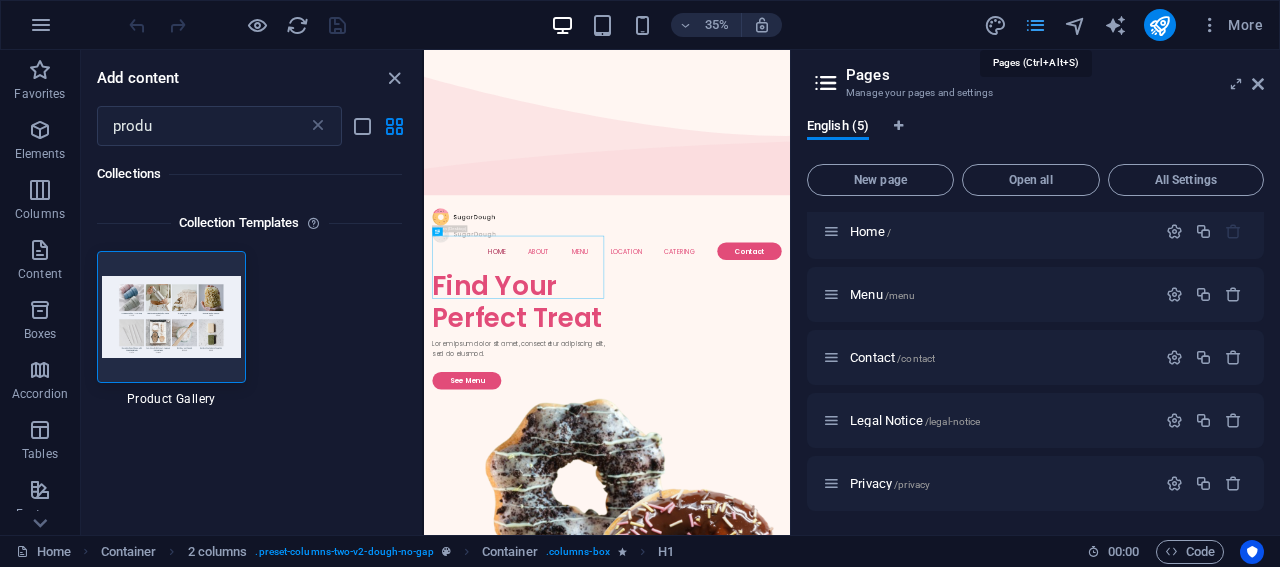 click at bounding box center [1035, 25] 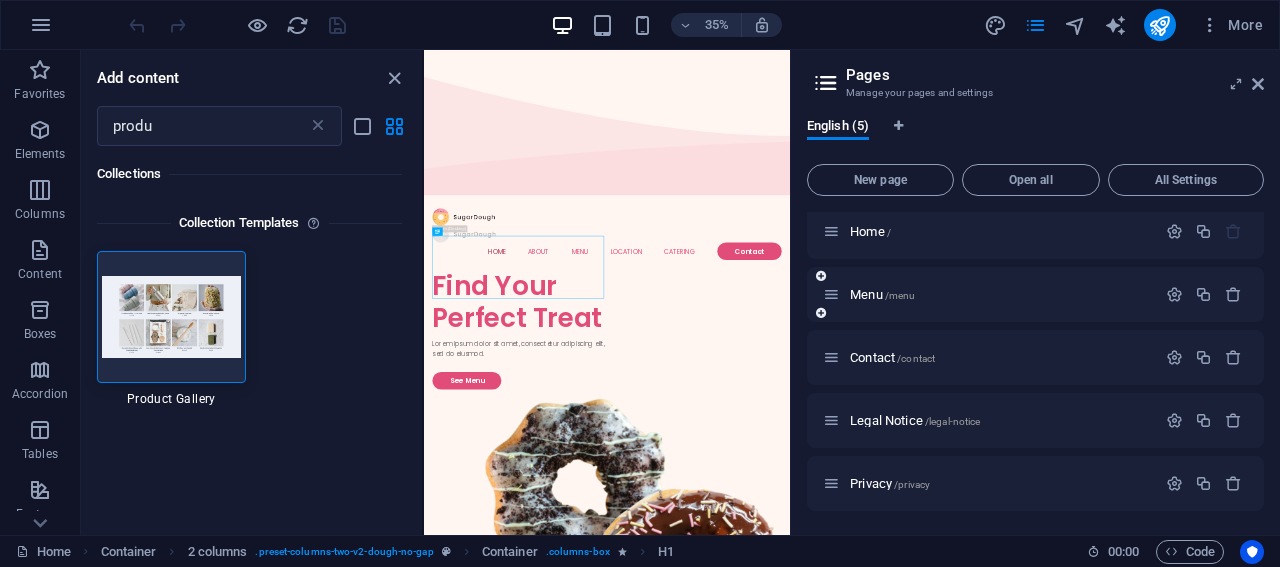 scroll, scrollTop: 0, scrollLeft: 0, axis: both 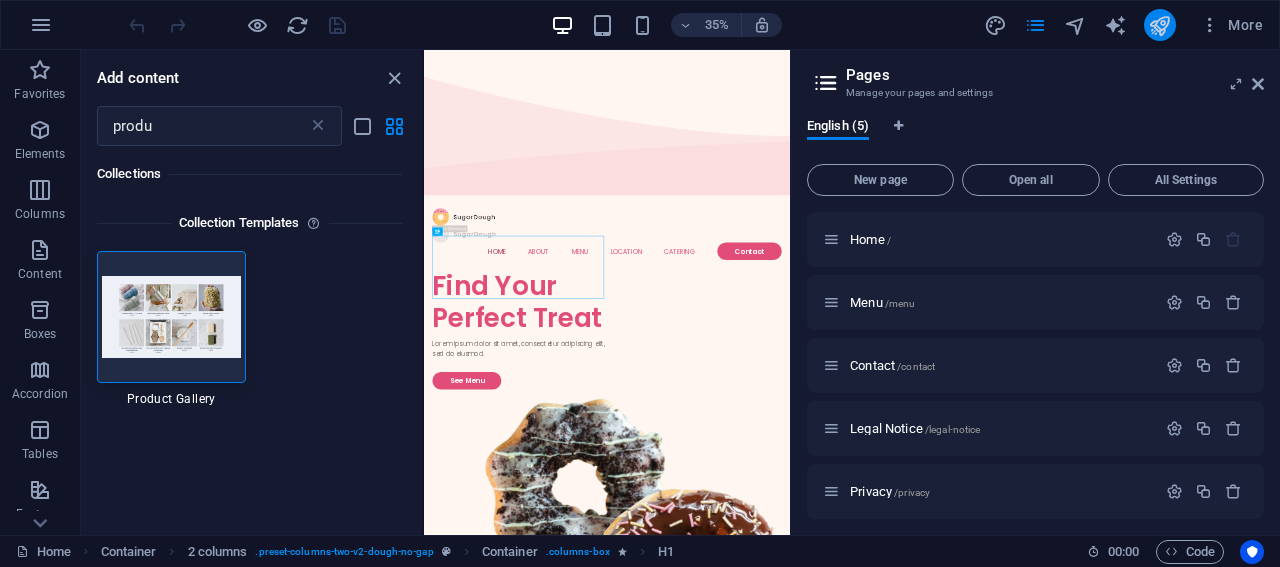 click at bounding box center [1160, 25] 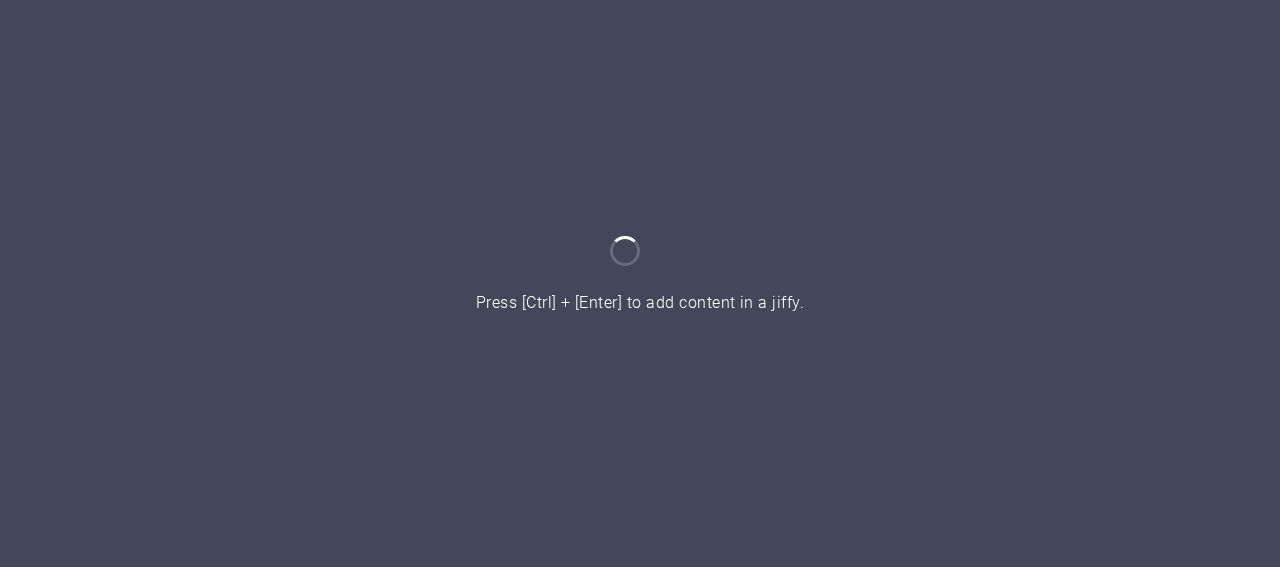 scroll, scrollTop: 0, scrollLeft: 0, axis: both 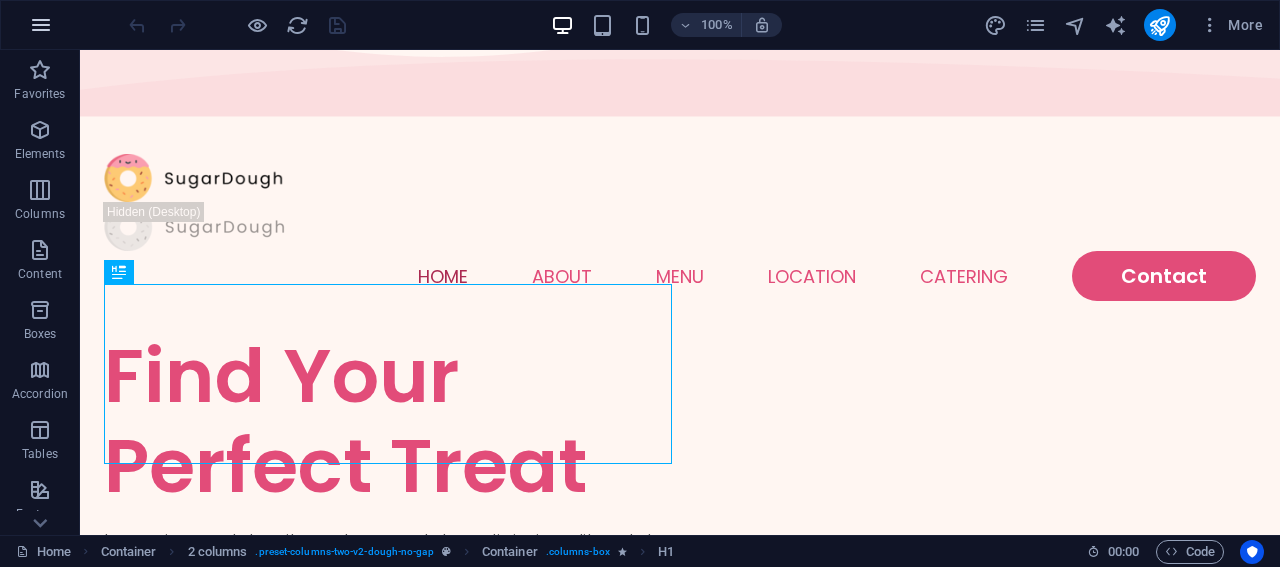 click at bounding box center (41, 25) 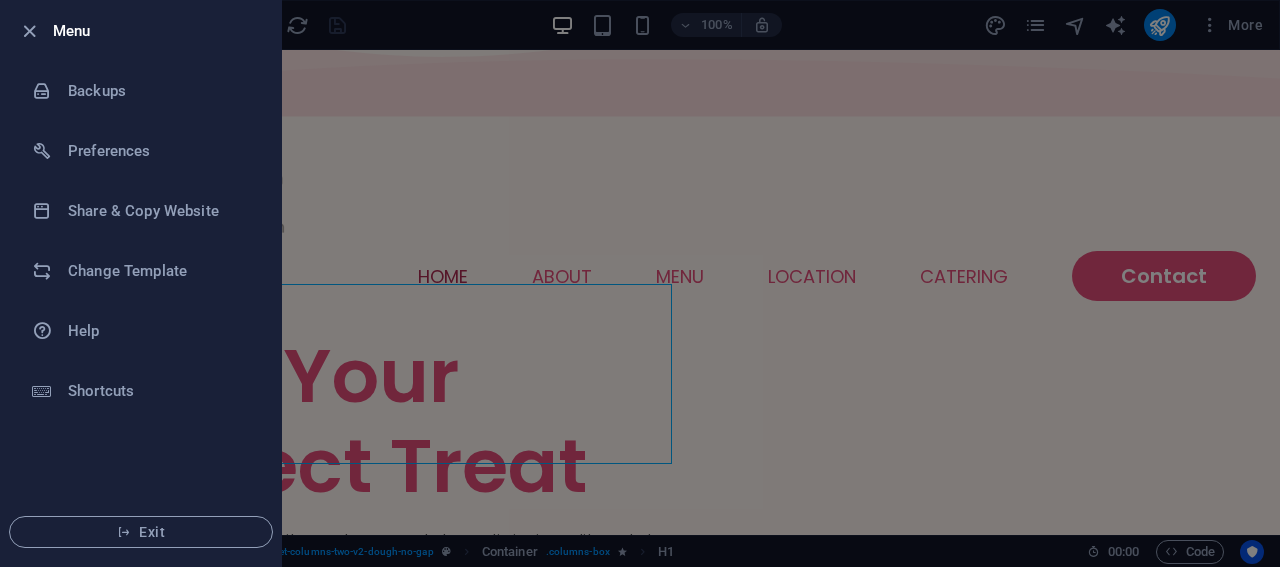 click at bounding box center (640, 283) 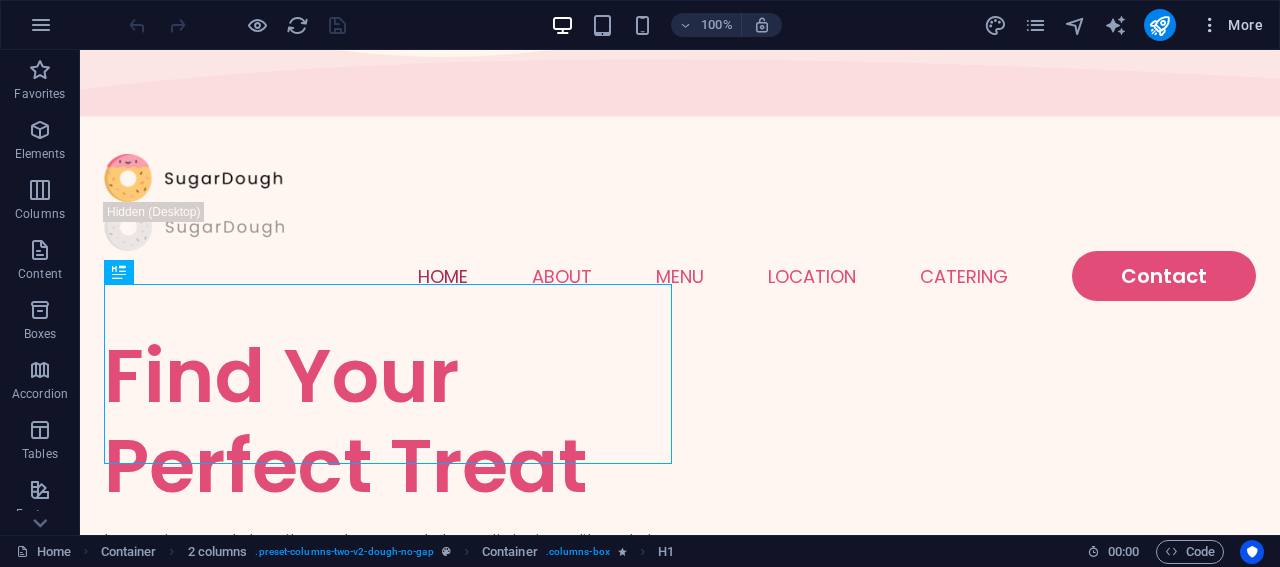 click at bounding box center (1210, 25) 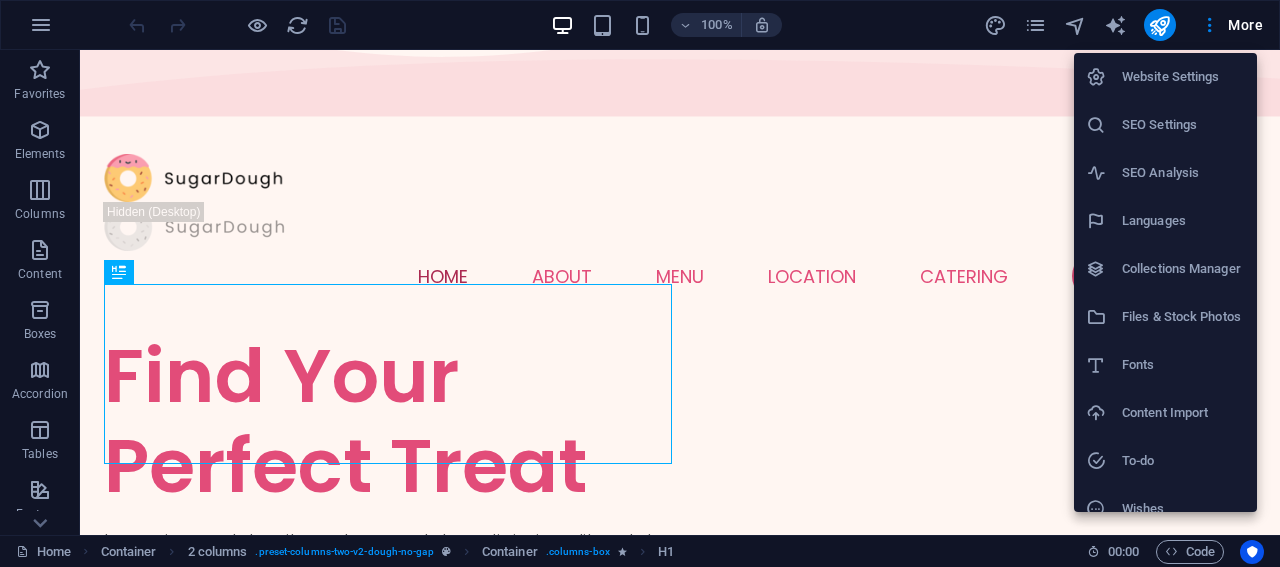 click at bounding box center [640, 283] 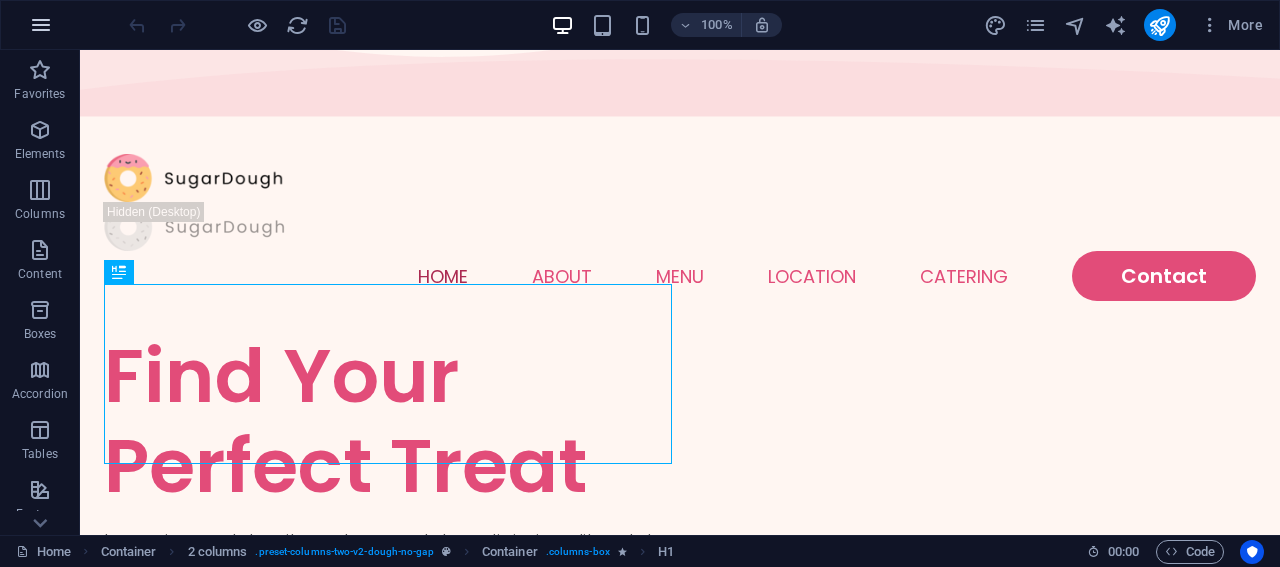 click at bounding box center [41, 25] 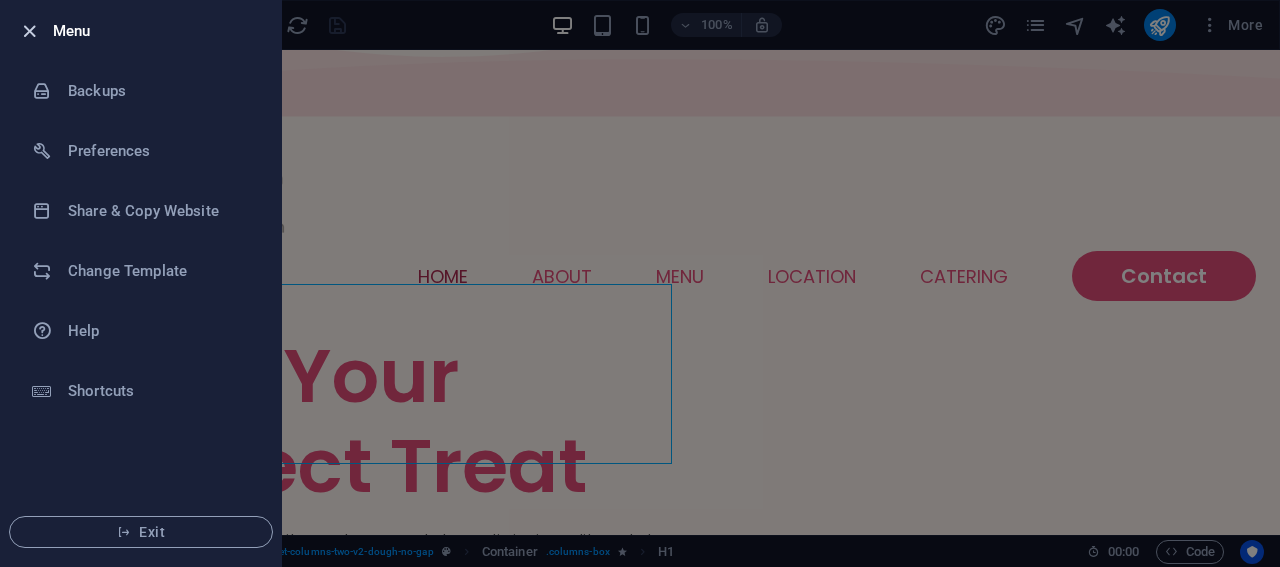 click at bounding box center [29, 31] 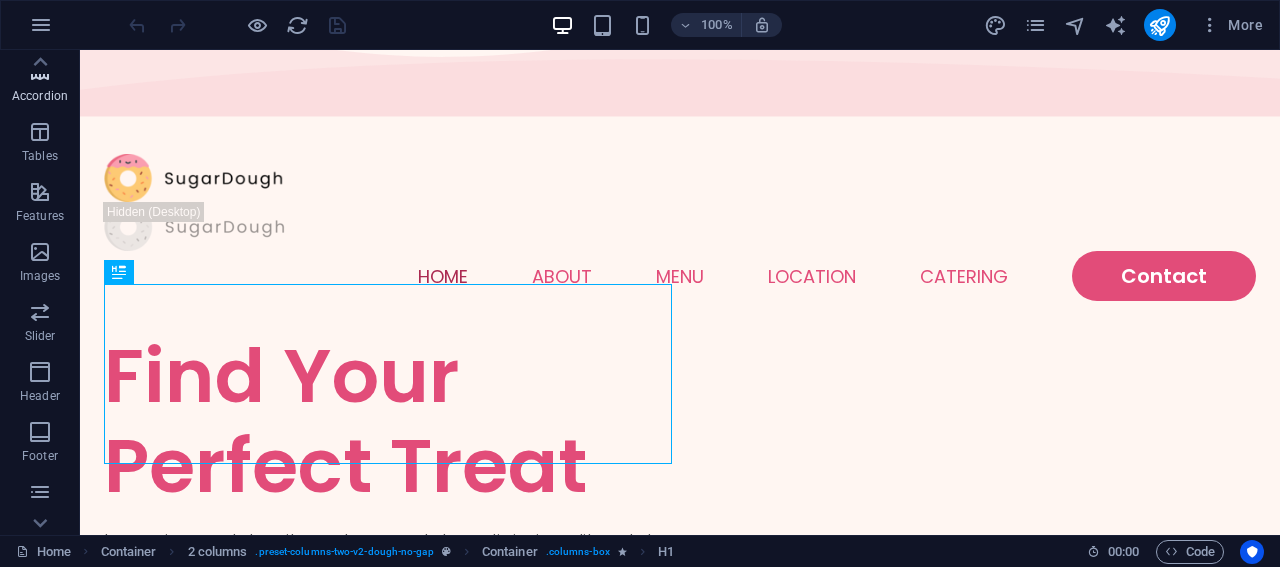 scroll, scrollTop: 414, scrollLeft: 0, axis: vertical 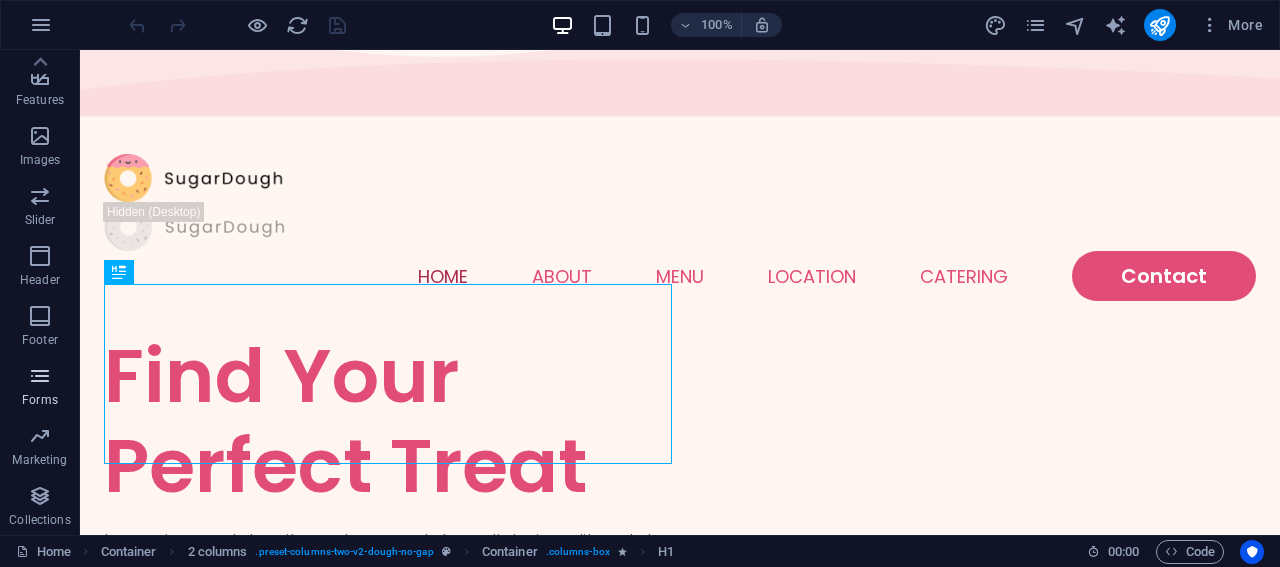 click at bounding box center [40, 376] 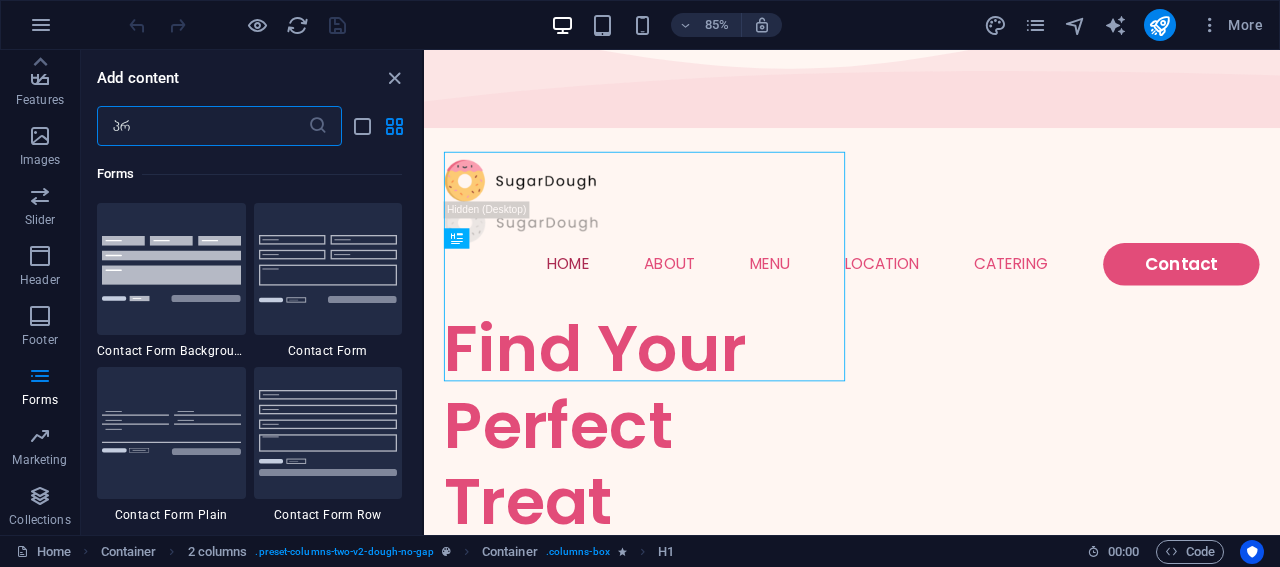 scroll, scrollTop: 0, scrollLeft: 0, axis: both 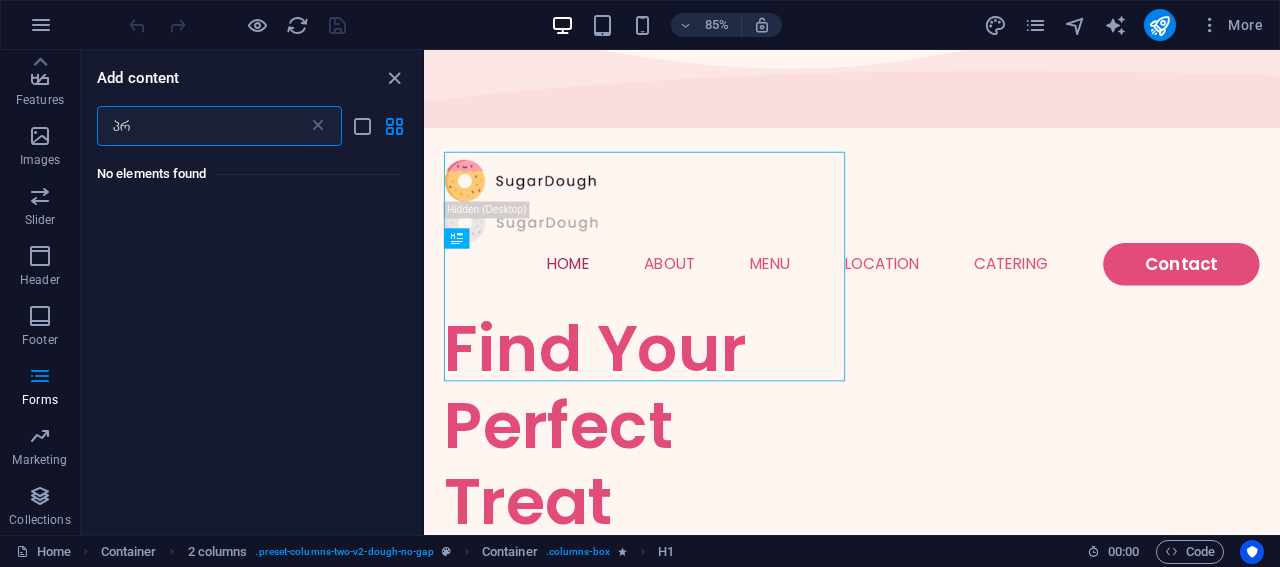 type on "პ" 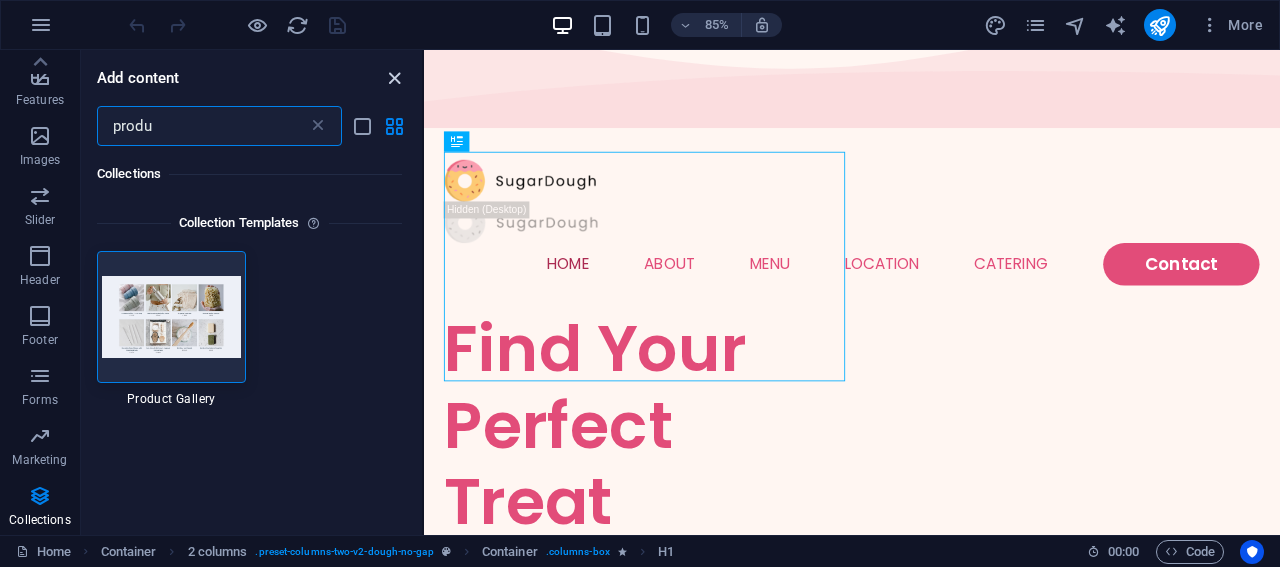 type on "produ" 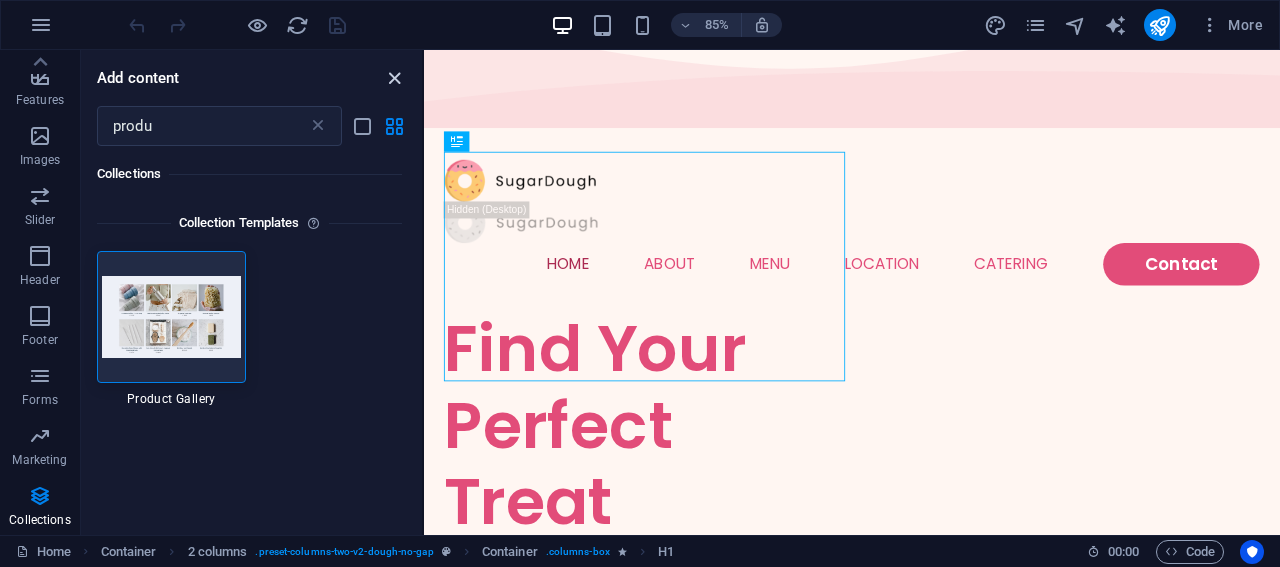 click at bounding box center (394, 78) 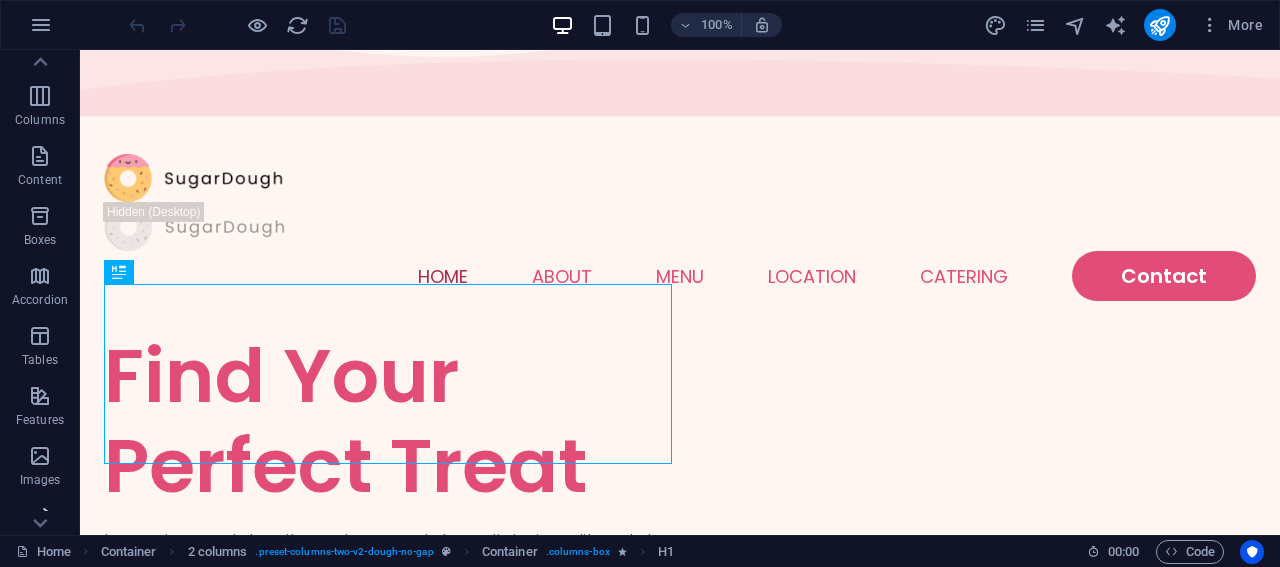 scroll, scrollTop: 0, scrollLeft: 0, axis: both 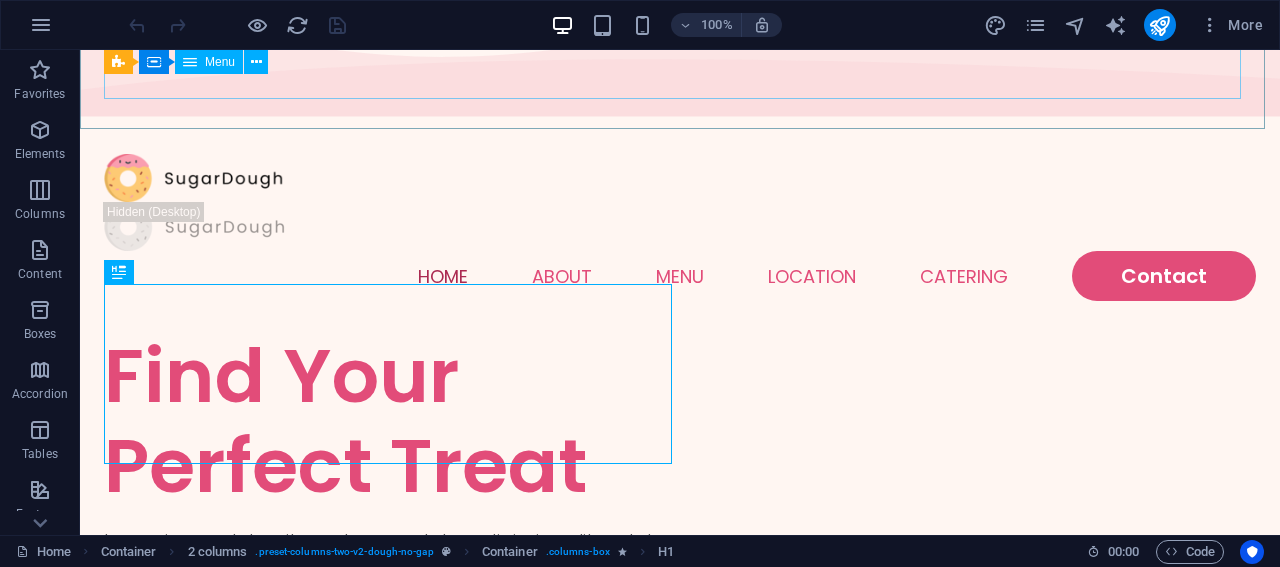 click on "Menu" at bounding box center [220, 62] 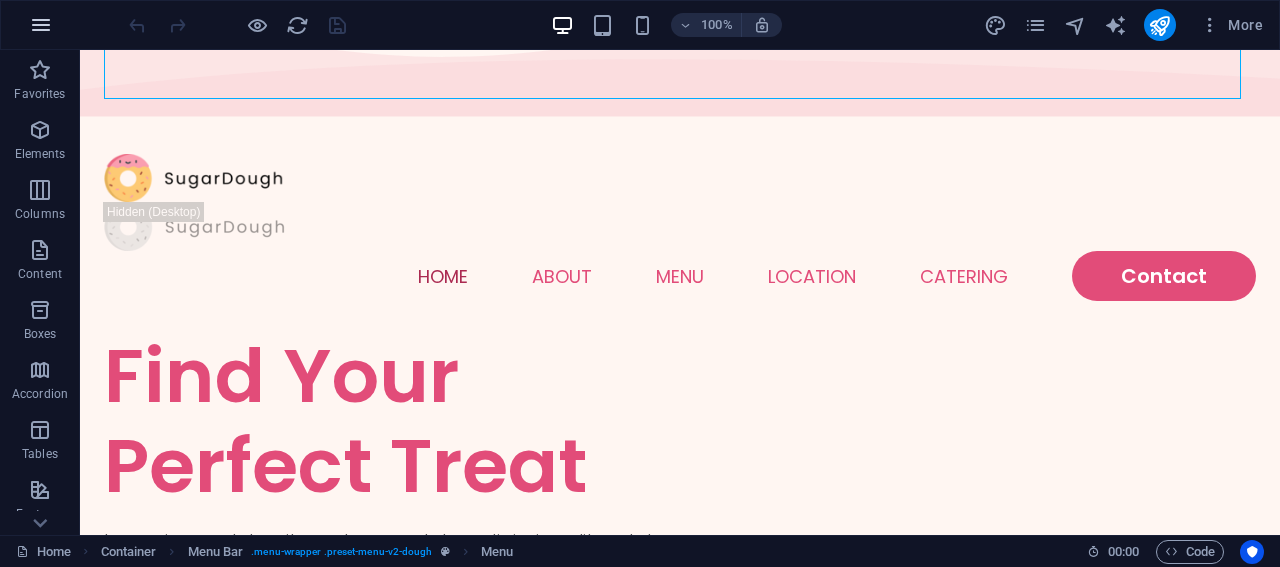 click at bounding box center [41, 25] 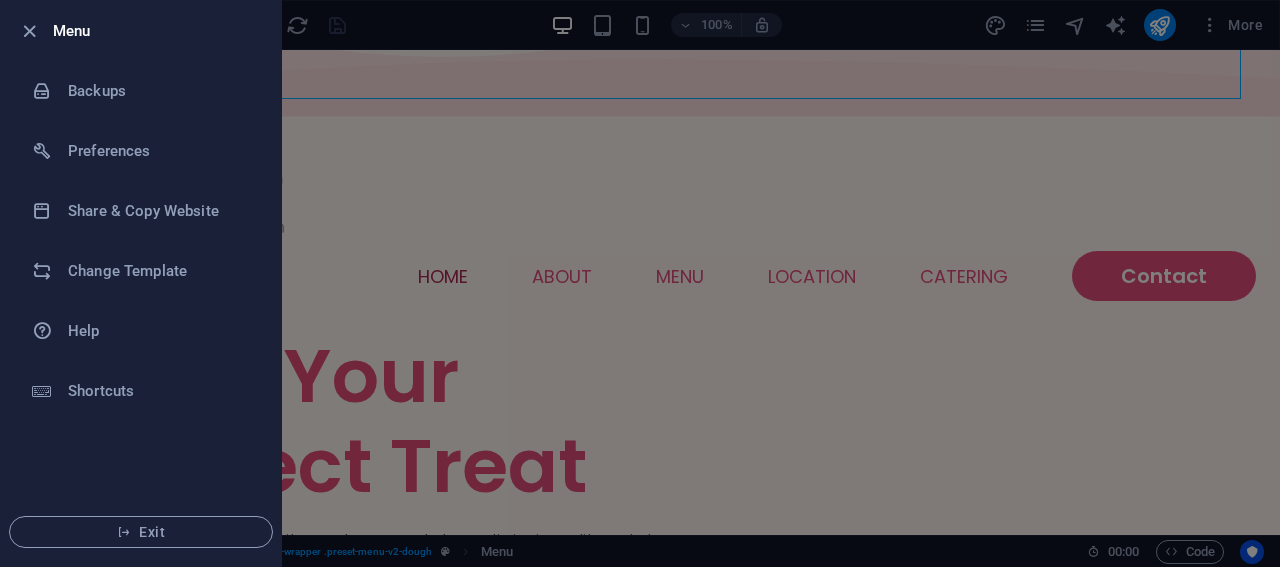 click at bounding box center [640, 283] 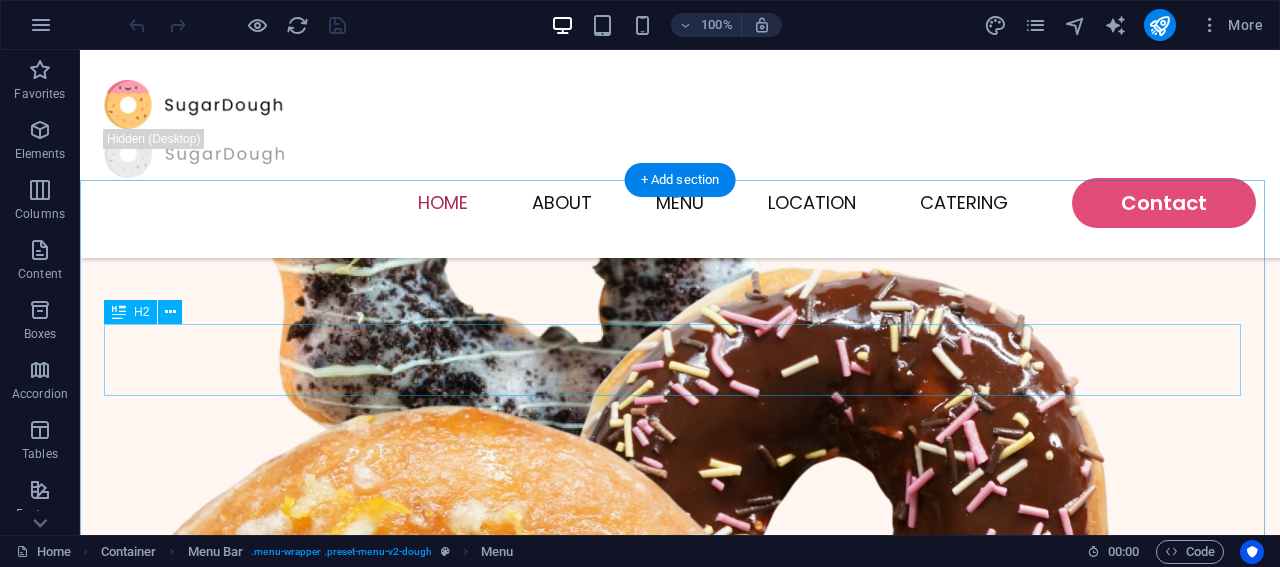 scroll, scrollTop: 0, scrollLeft: 0, axis: both 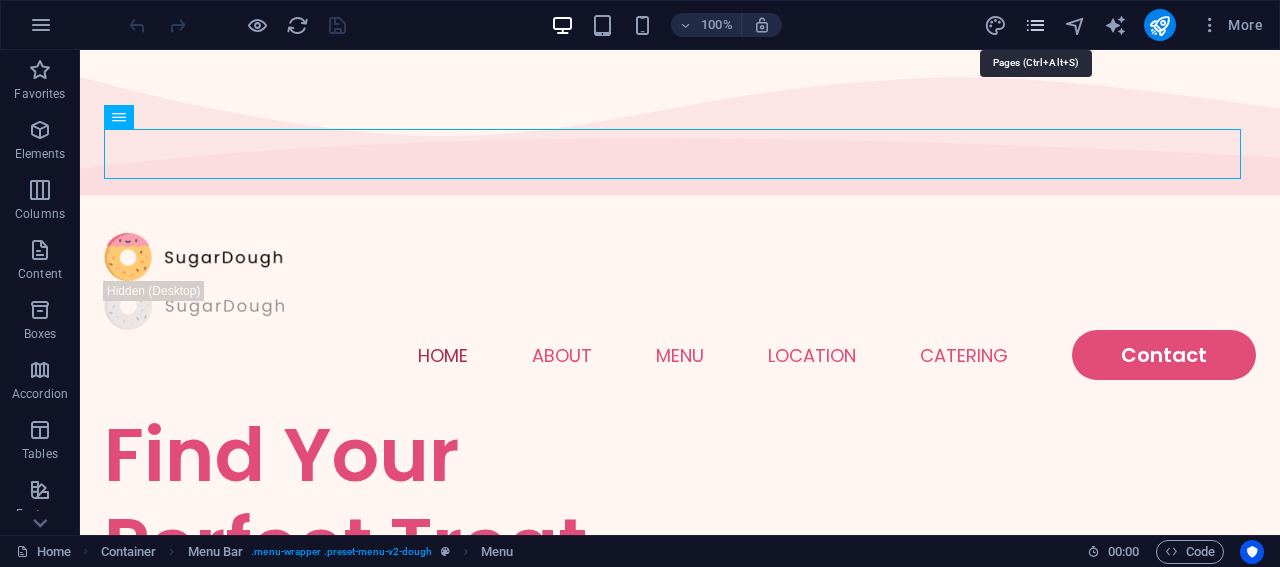click at bounding box center (1035, 25) 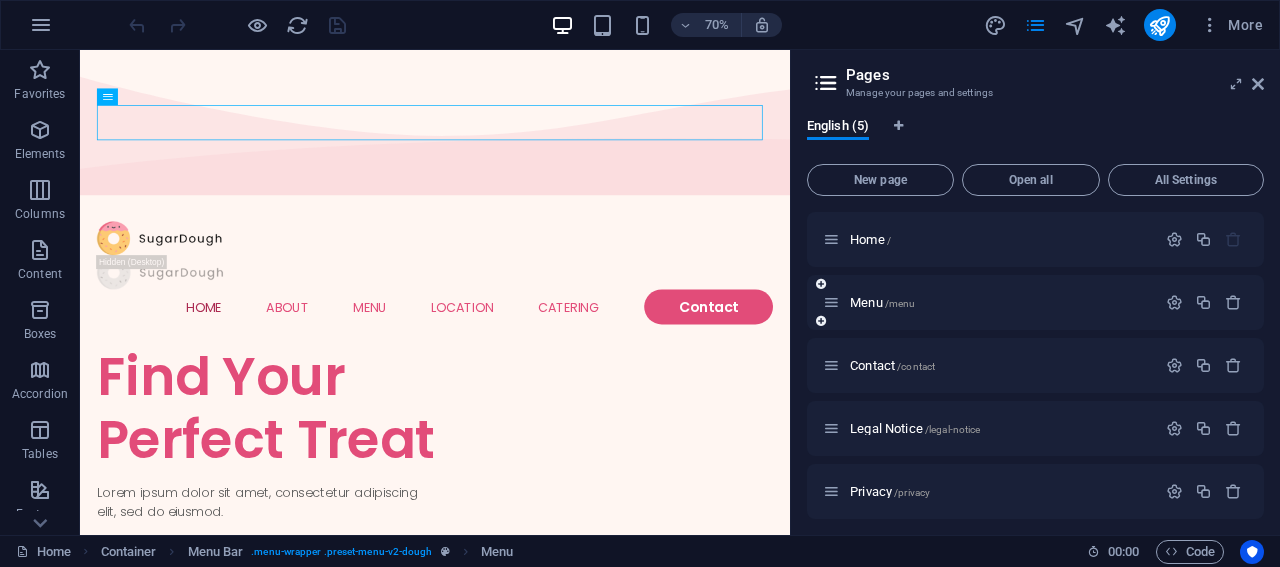 click on "Menu /menu" at bounding box center [989, 302] 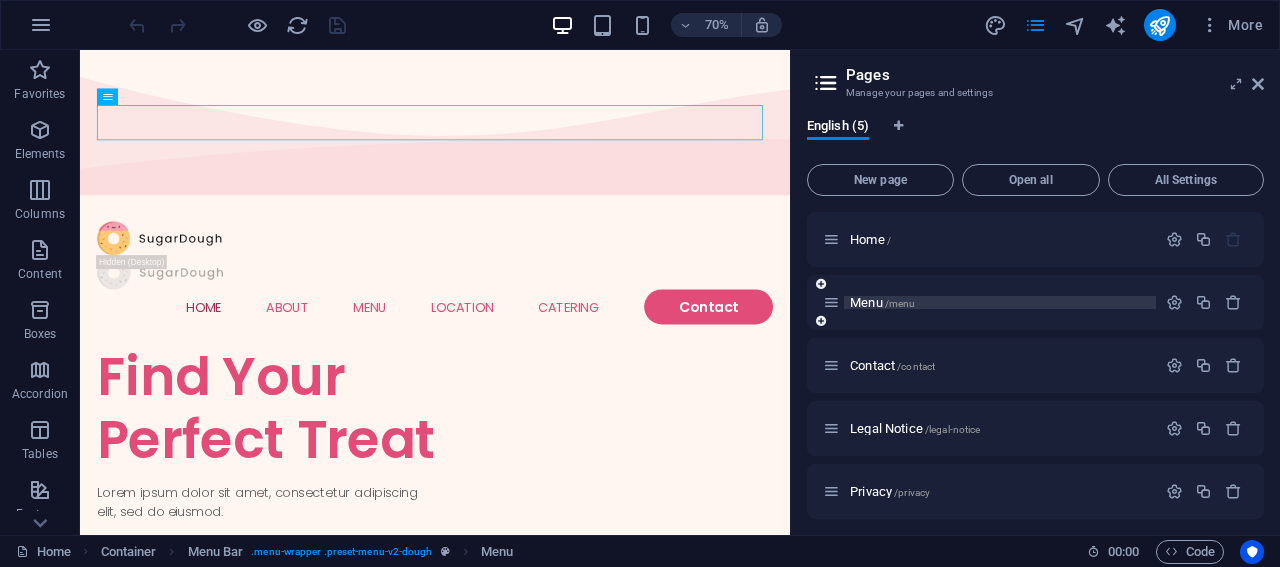 click on "Menu /menu" at bounding box center [882, 302] 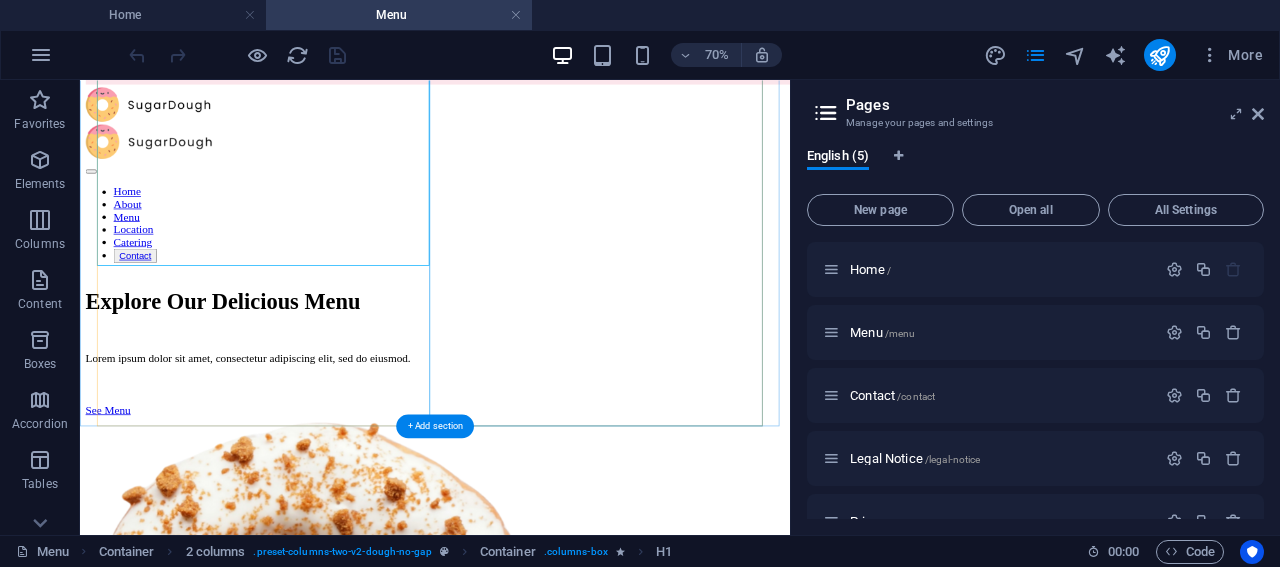 scroll, scrollTop: 217, scrollLeft: 0, axis: vertical 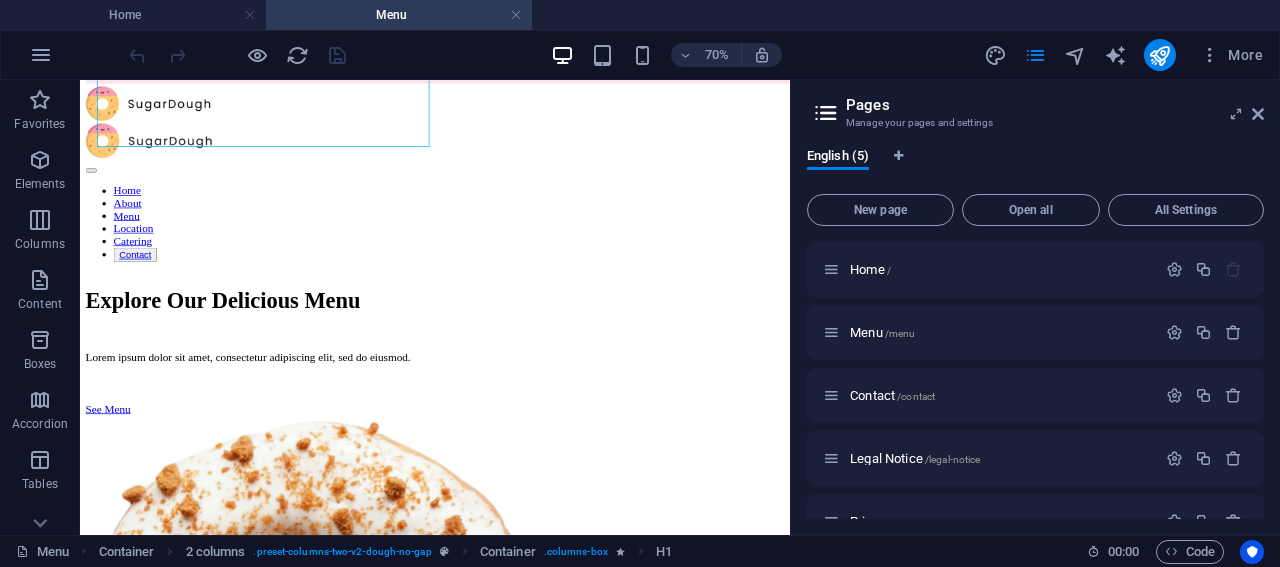 click at bounding box center [826, 113] 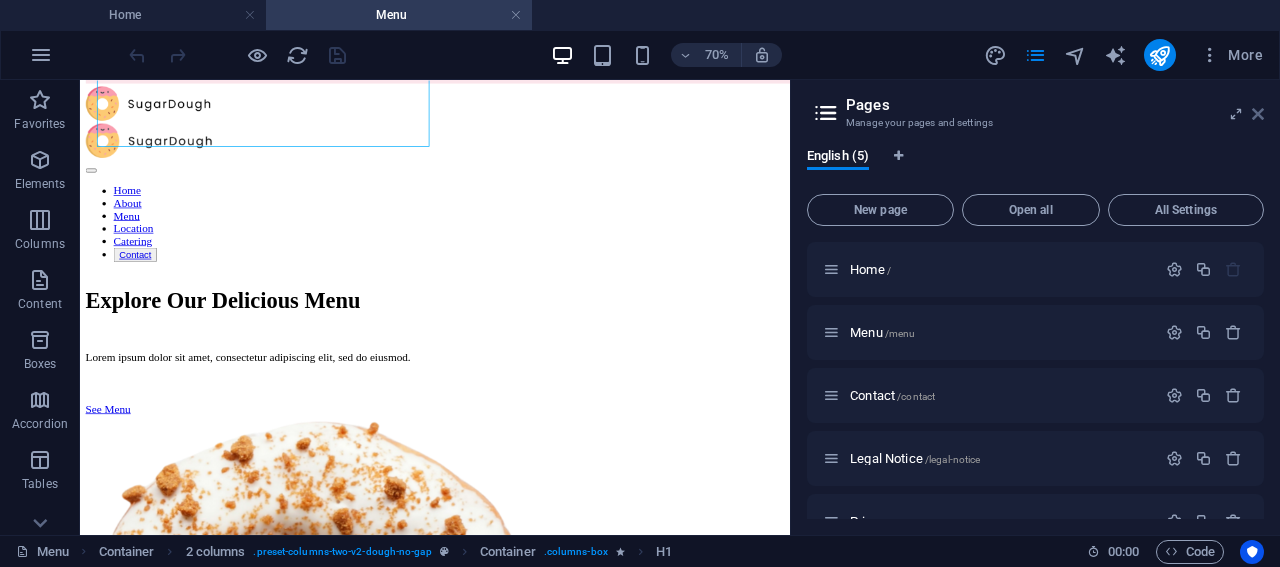 click at bounding box center [1258, 114] 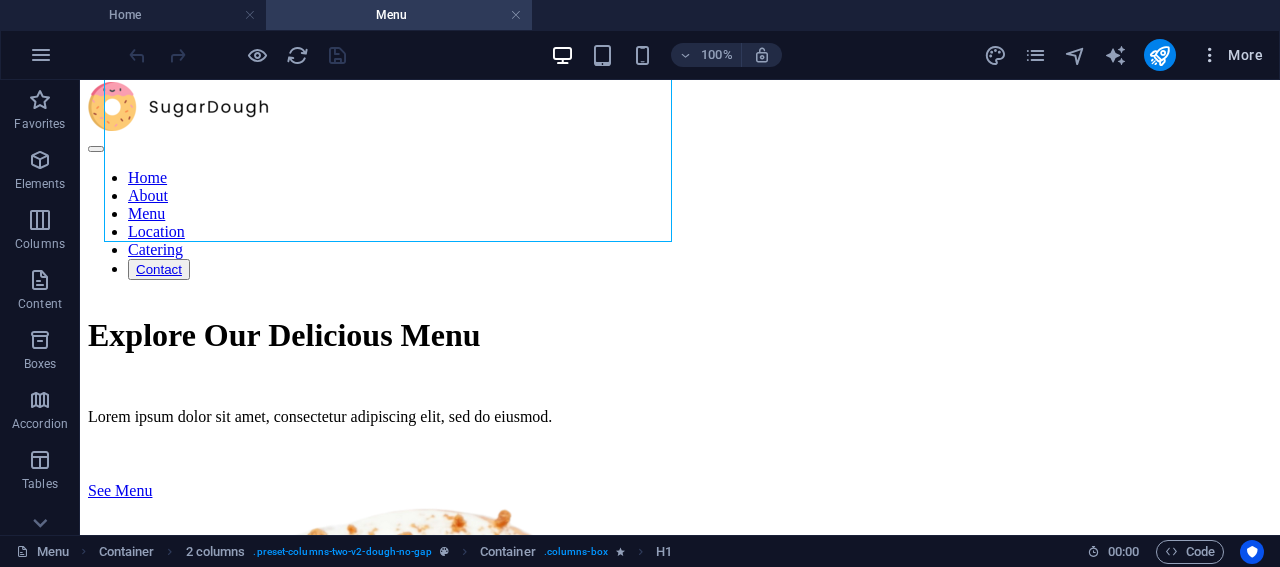 click on "More" at bounding box center (1231, 55) 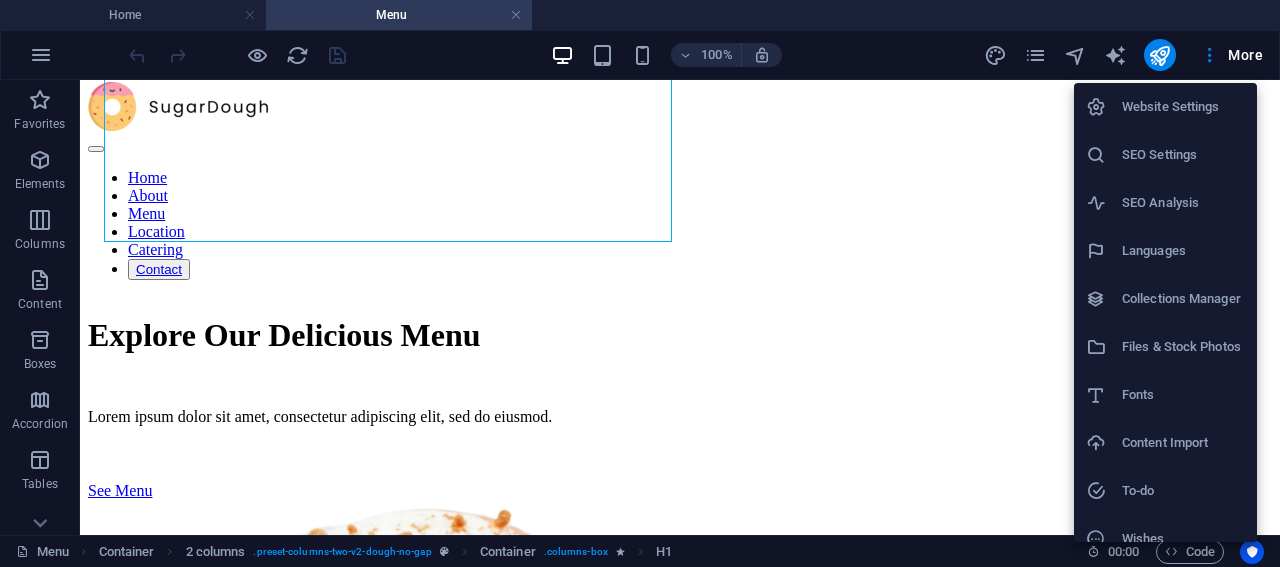 scroll, scrollTop: 68, scrollLeft: 0, axis: vertical 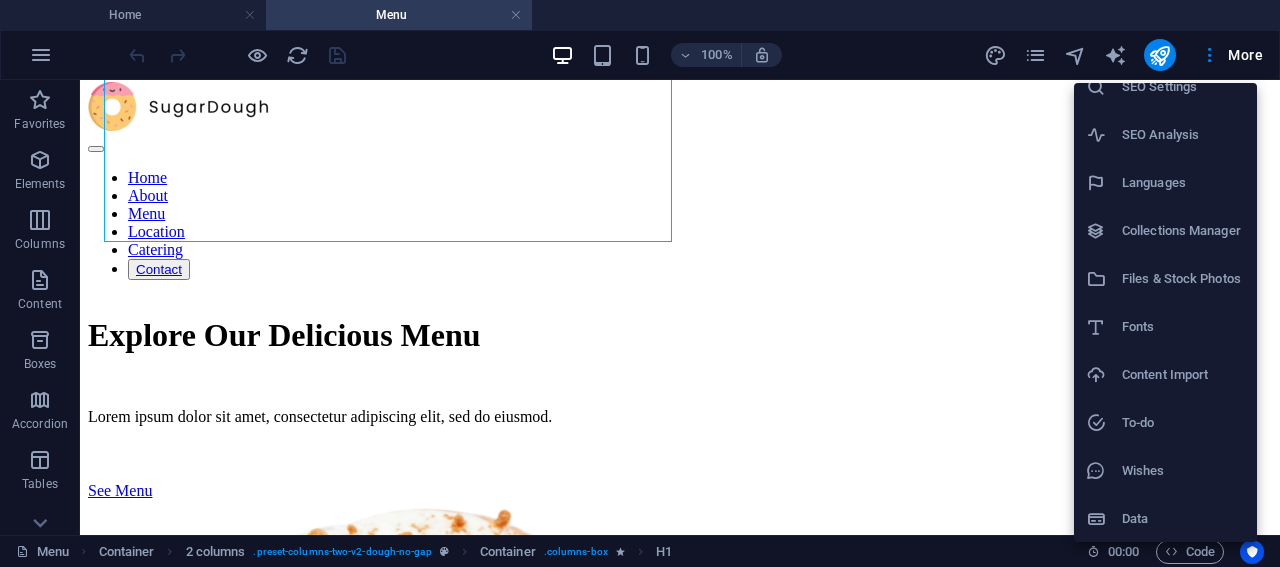 click at bounding box center [640, 283] 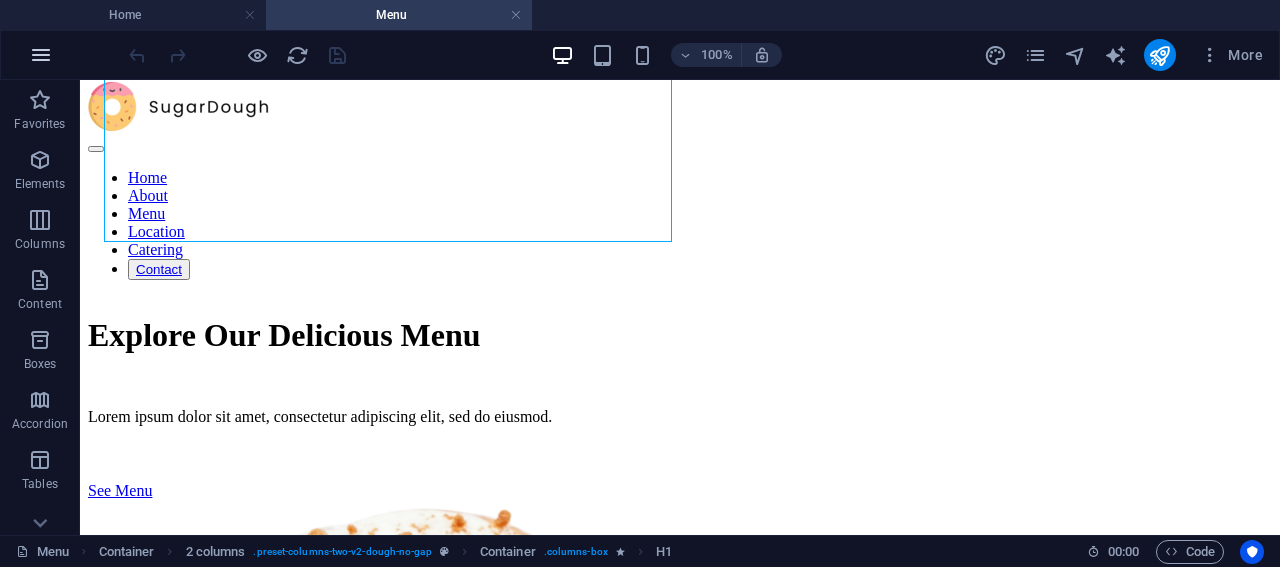 click at bounding box center (41, 55) 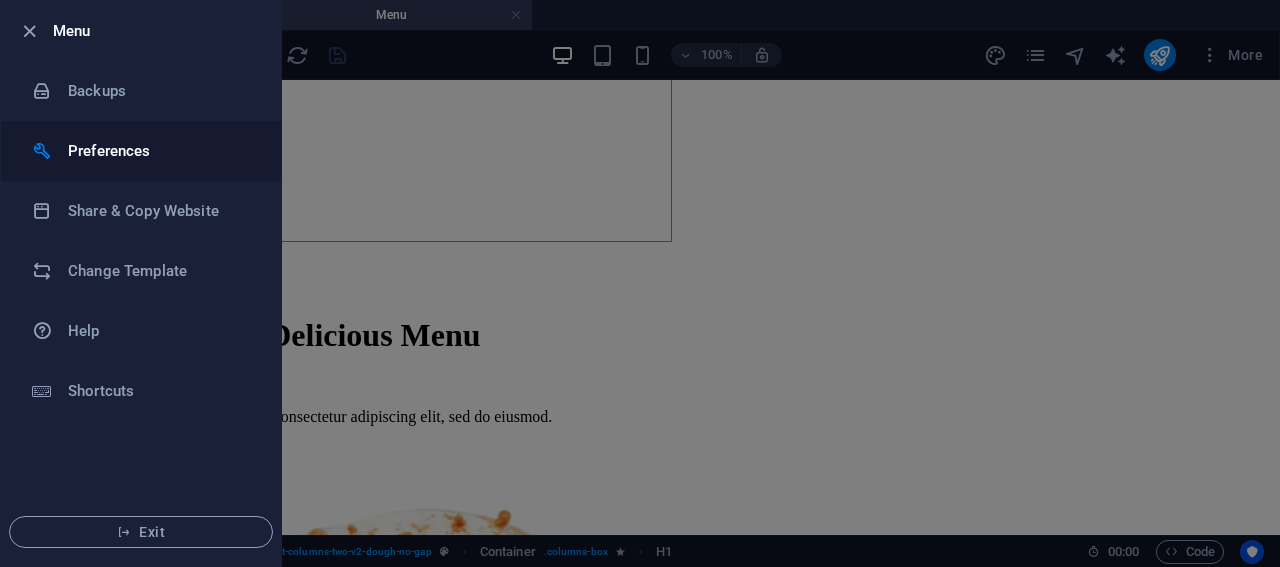 click on "Preferences" at bounding box center (160, 151) 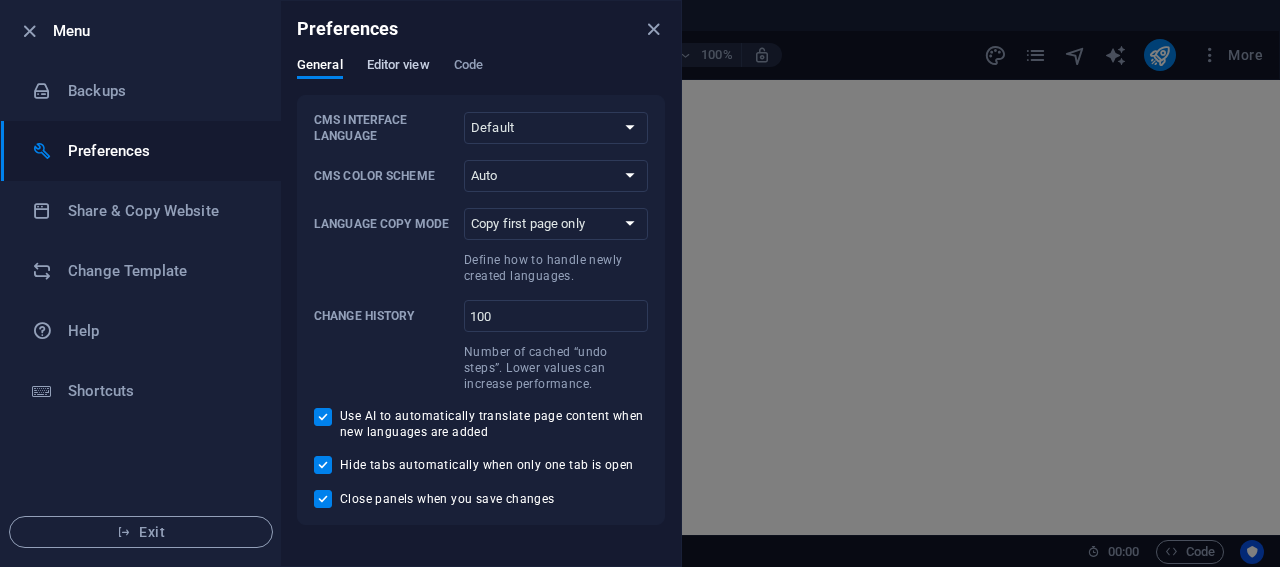 click on "Editor view" at bounding box center (398, 67) 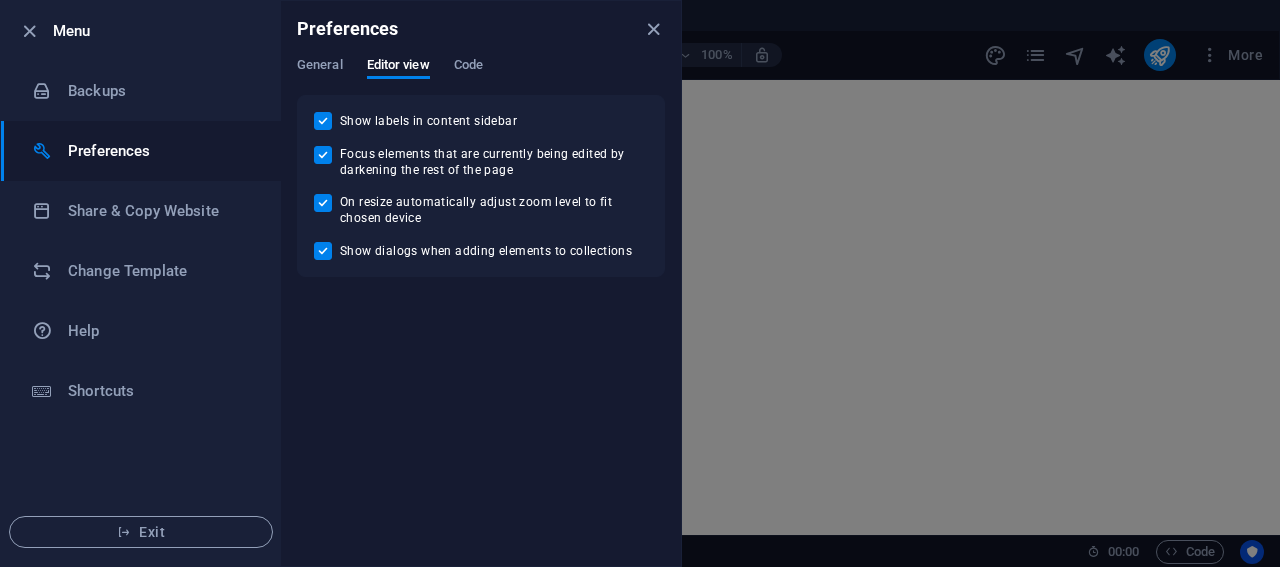 click on "Preferences" at bounding box center (481, 29) 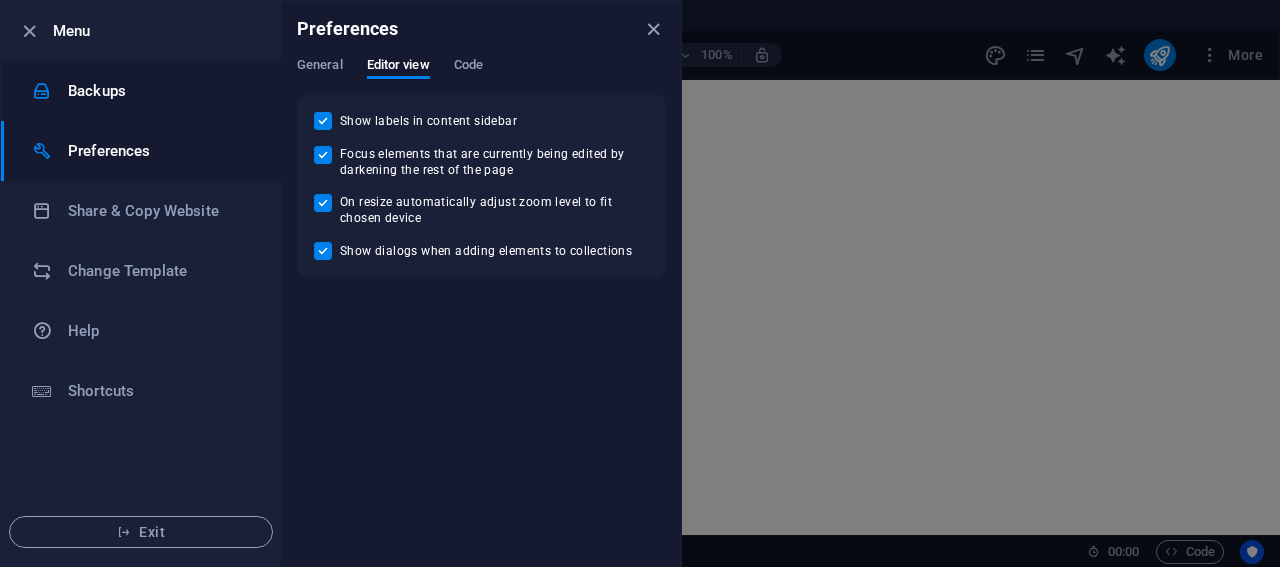 click on "Backups" at bounding box center [160, 91] 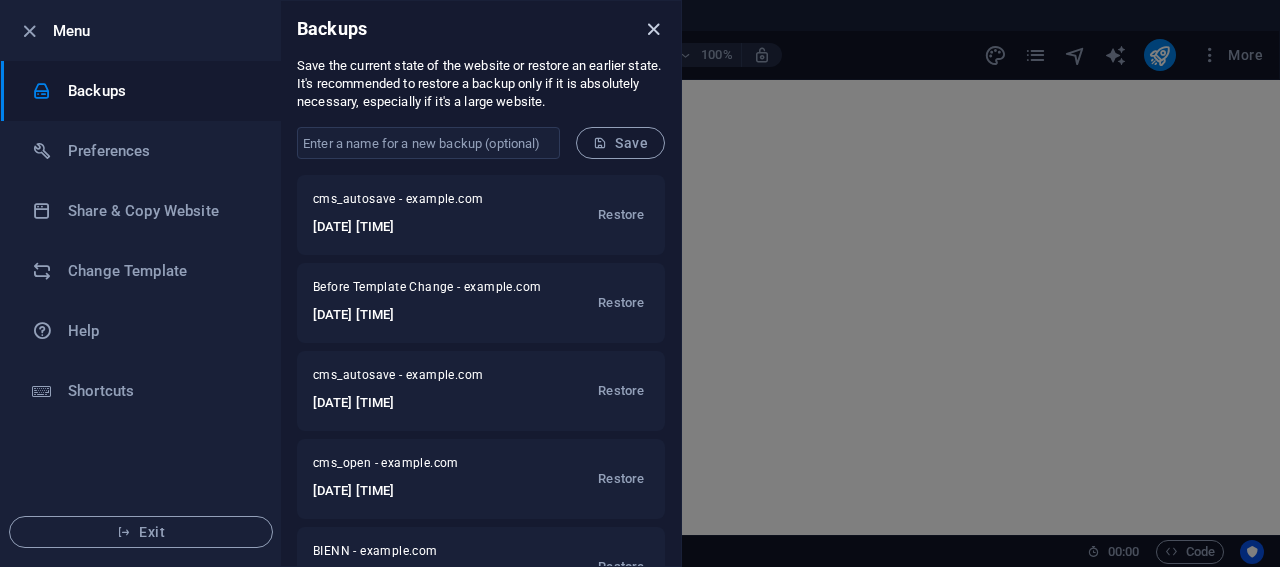 click at bounding box center [653, 29] 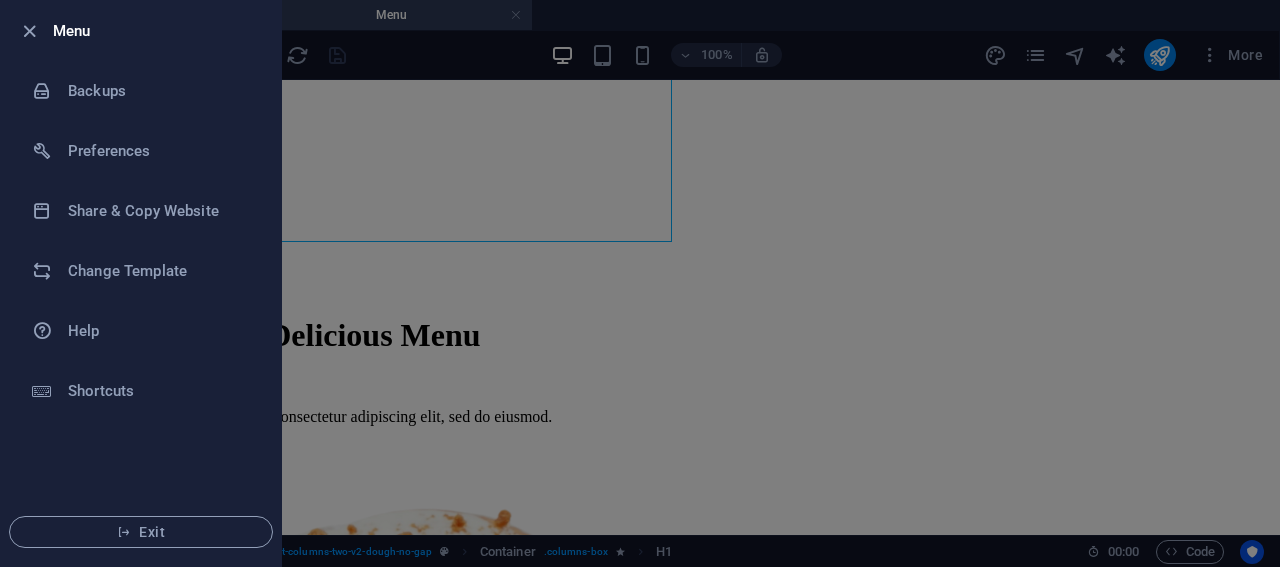 click at bounding box center (640, 283) 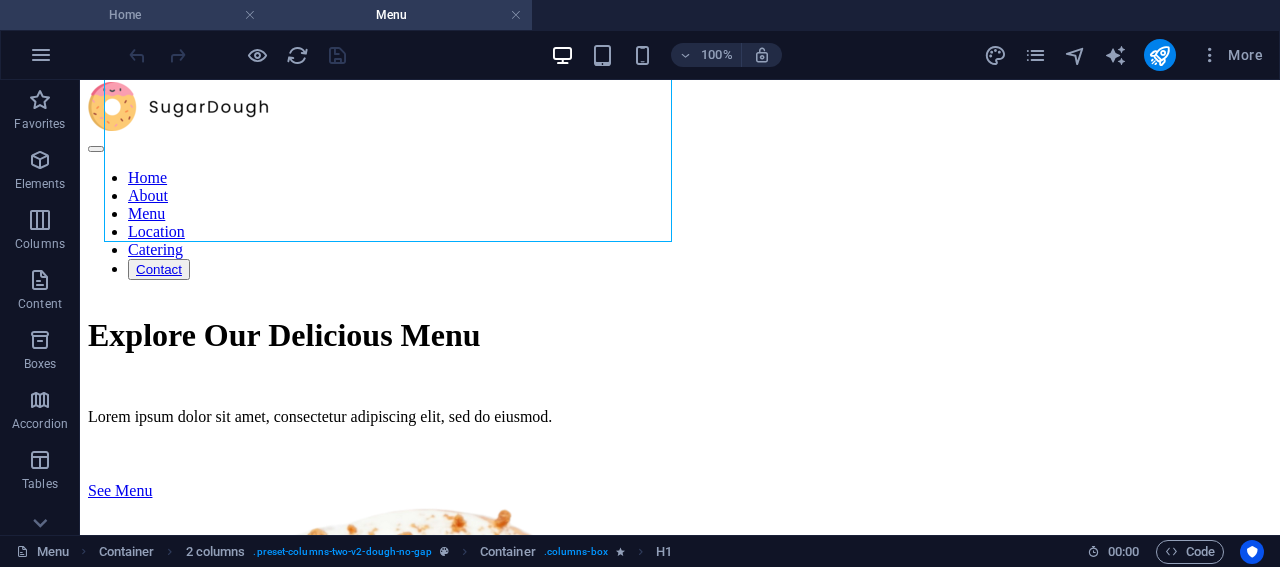 click on "Home" at bounding box center [133, 15] 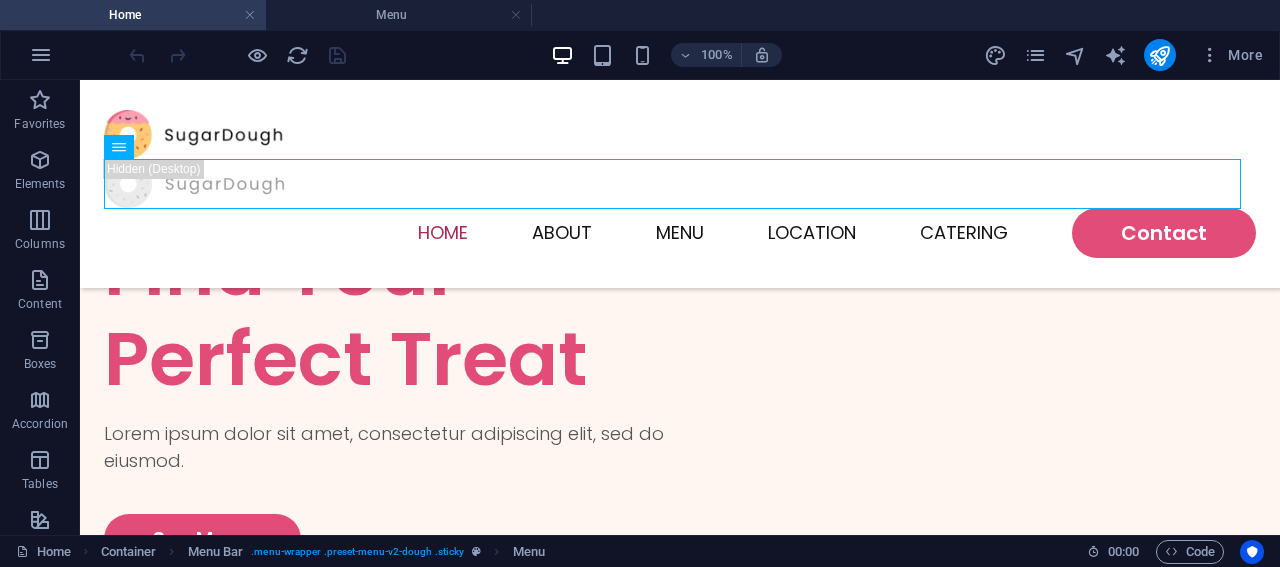 scroll, scrollTop: 0, scrollLeft: 0, axis: both 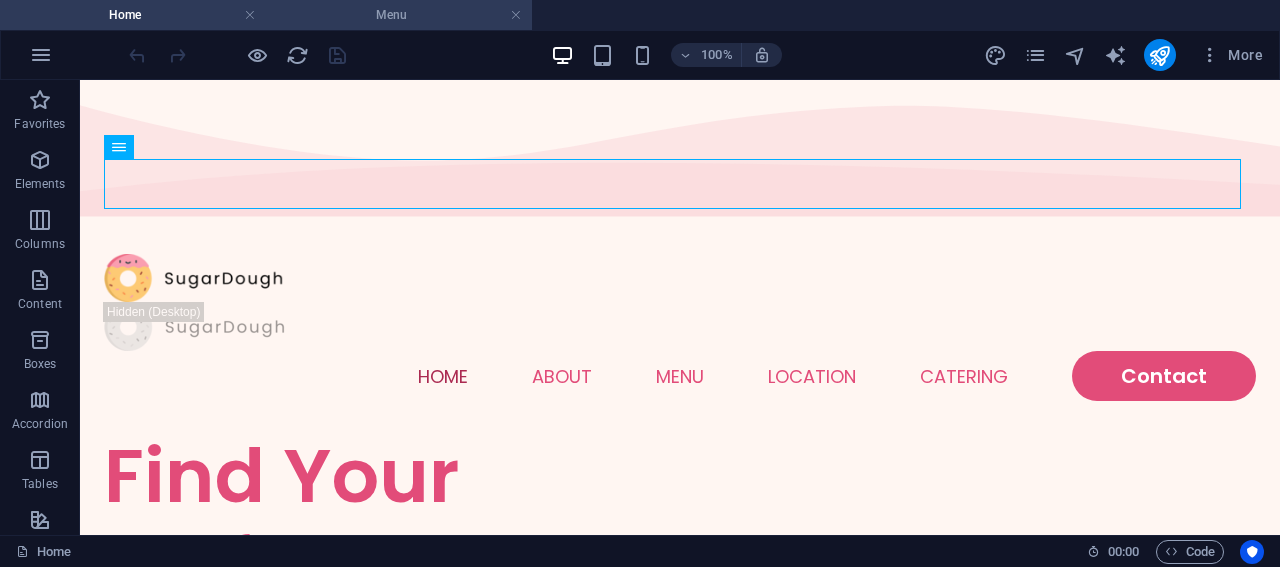 click on "Menu" at bounding box center (399, 15) 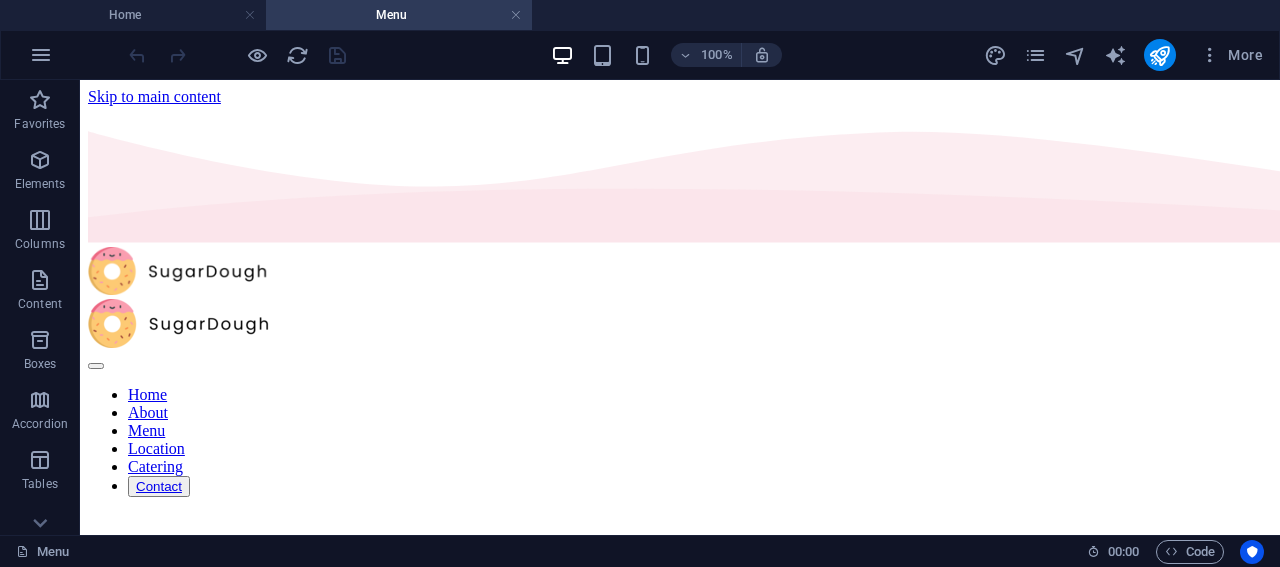 scroll, scrollTop: 217, scrollLeft: 0, axis: vertical 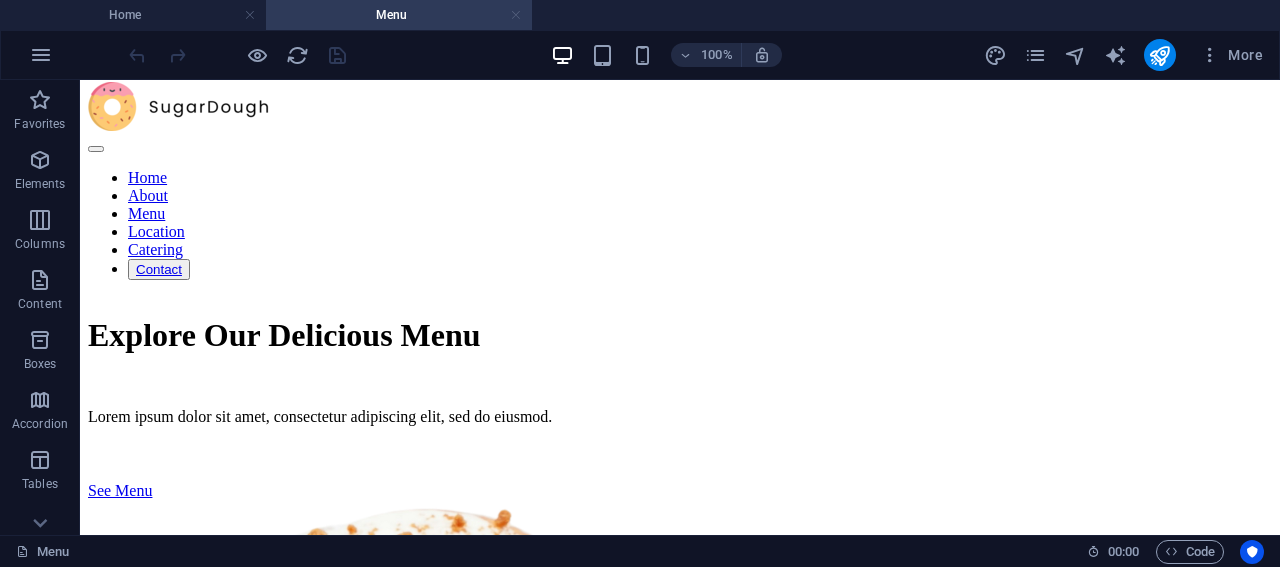 click at bounding box center (516, 15) 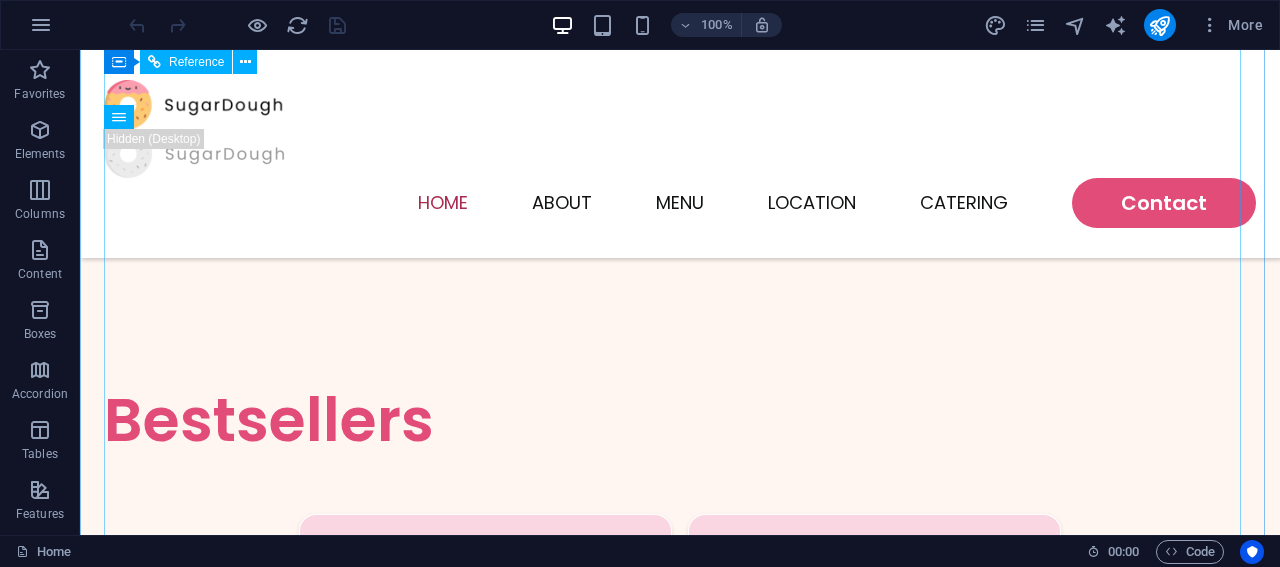 scroll, scrollTop: 2199, scrollLeft: 0, axis: vertical 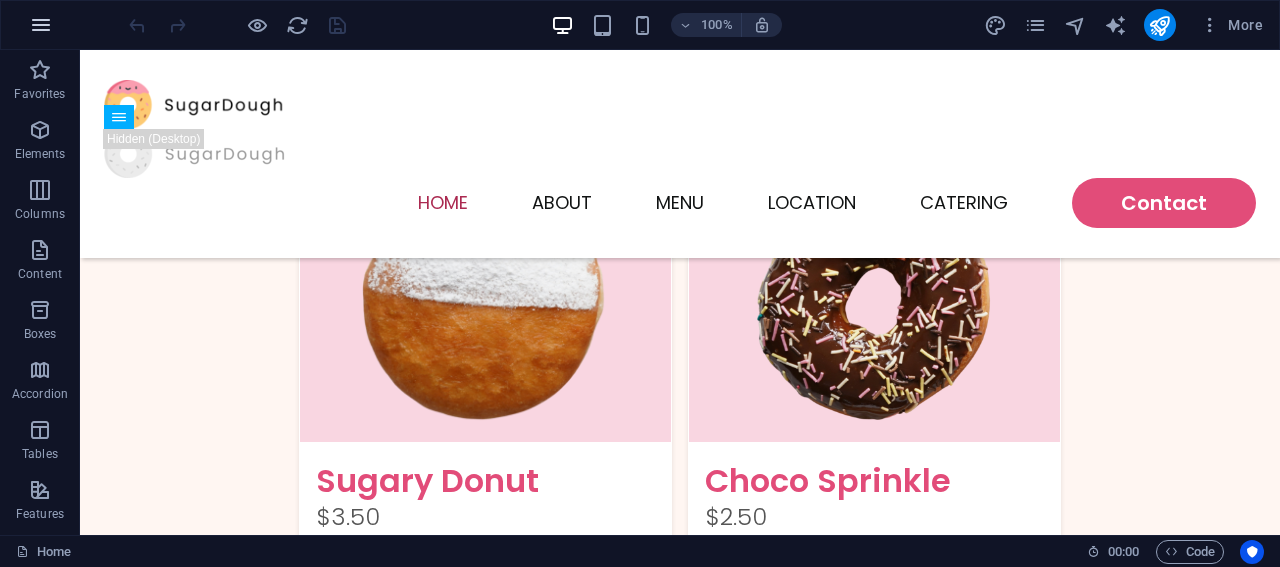 click at bounding box center [41, 25] 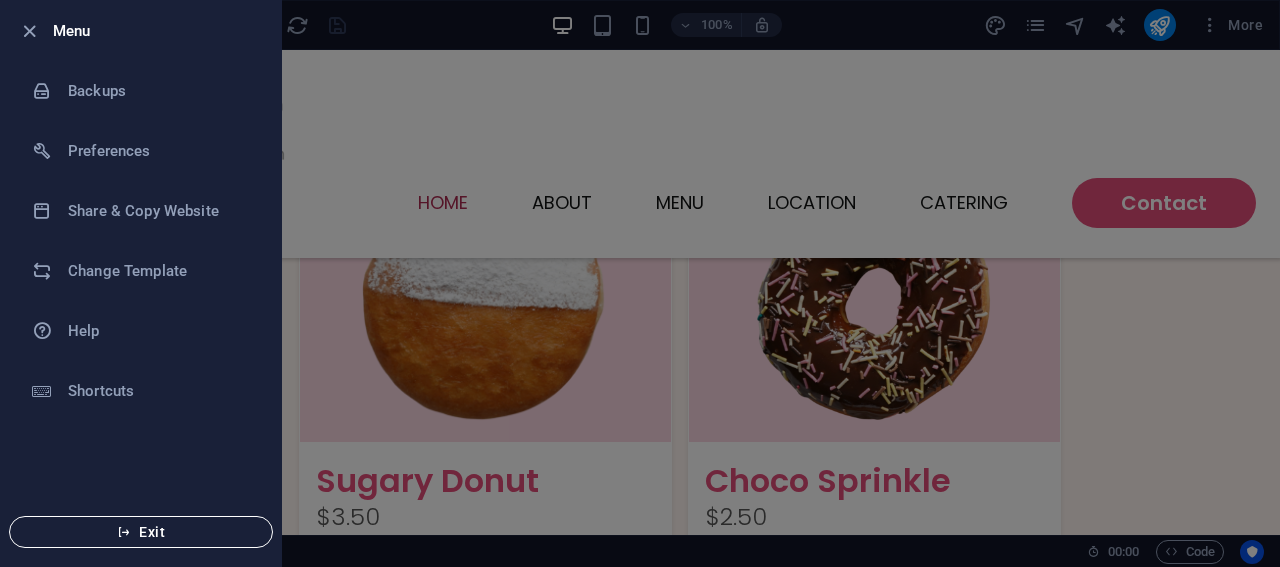 click on "Exit" at bounding box center [141, 532] 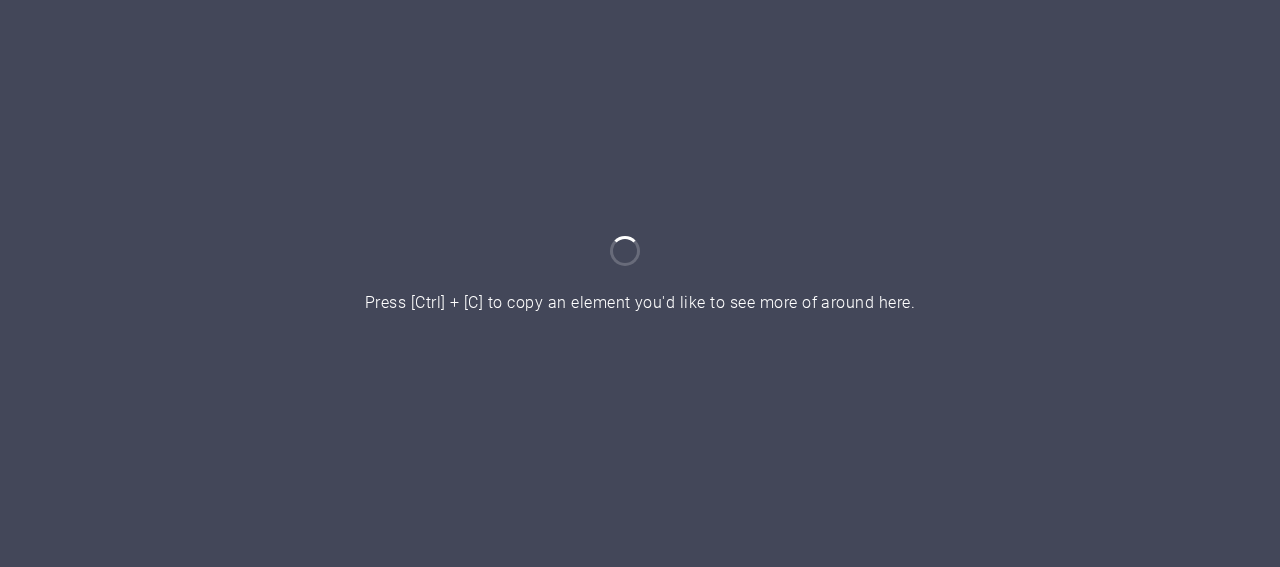 scroll, scrollTop: 0, scrollLeft: 0, axis: both 